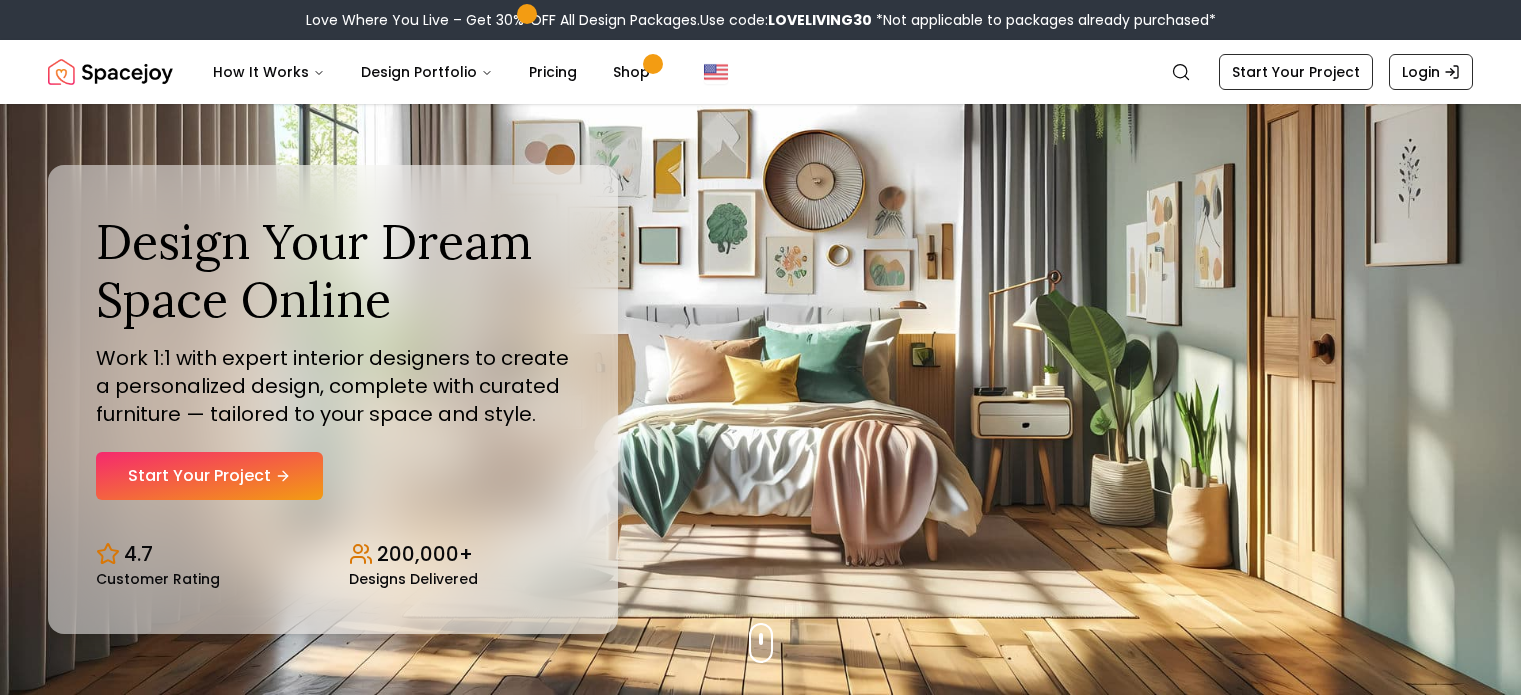 scroll, scrollTop: 0, scrollLeft: 0, axis: both 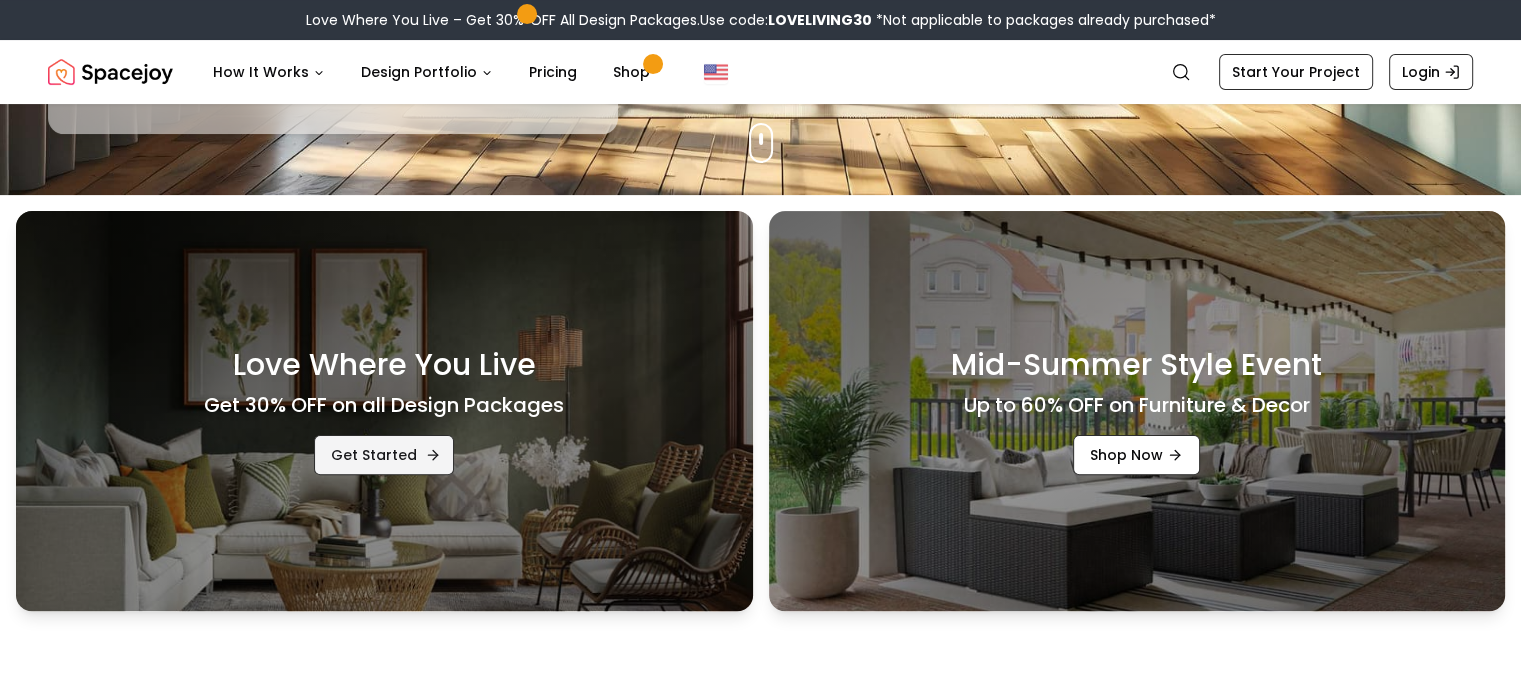 click 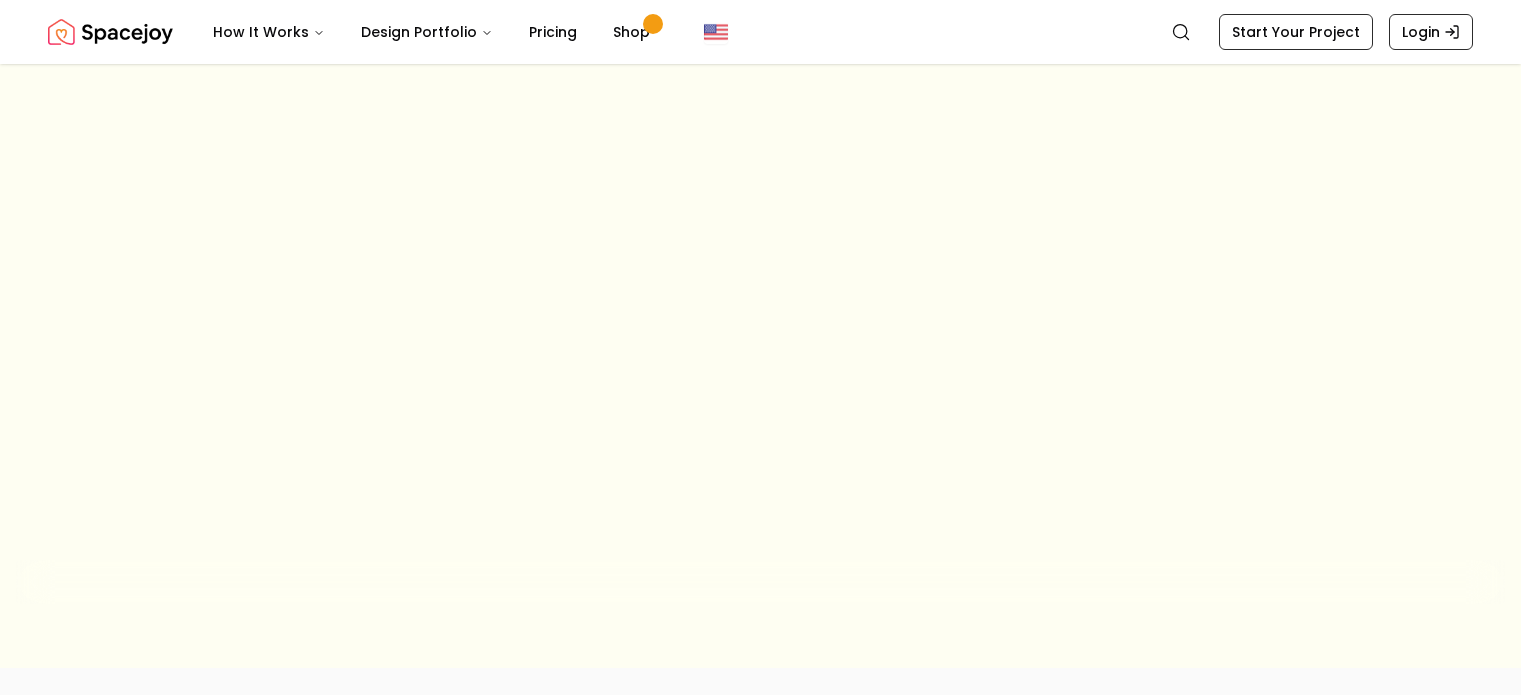 scroll, scrollTop: 0, scrollLeft: 0, axis: both 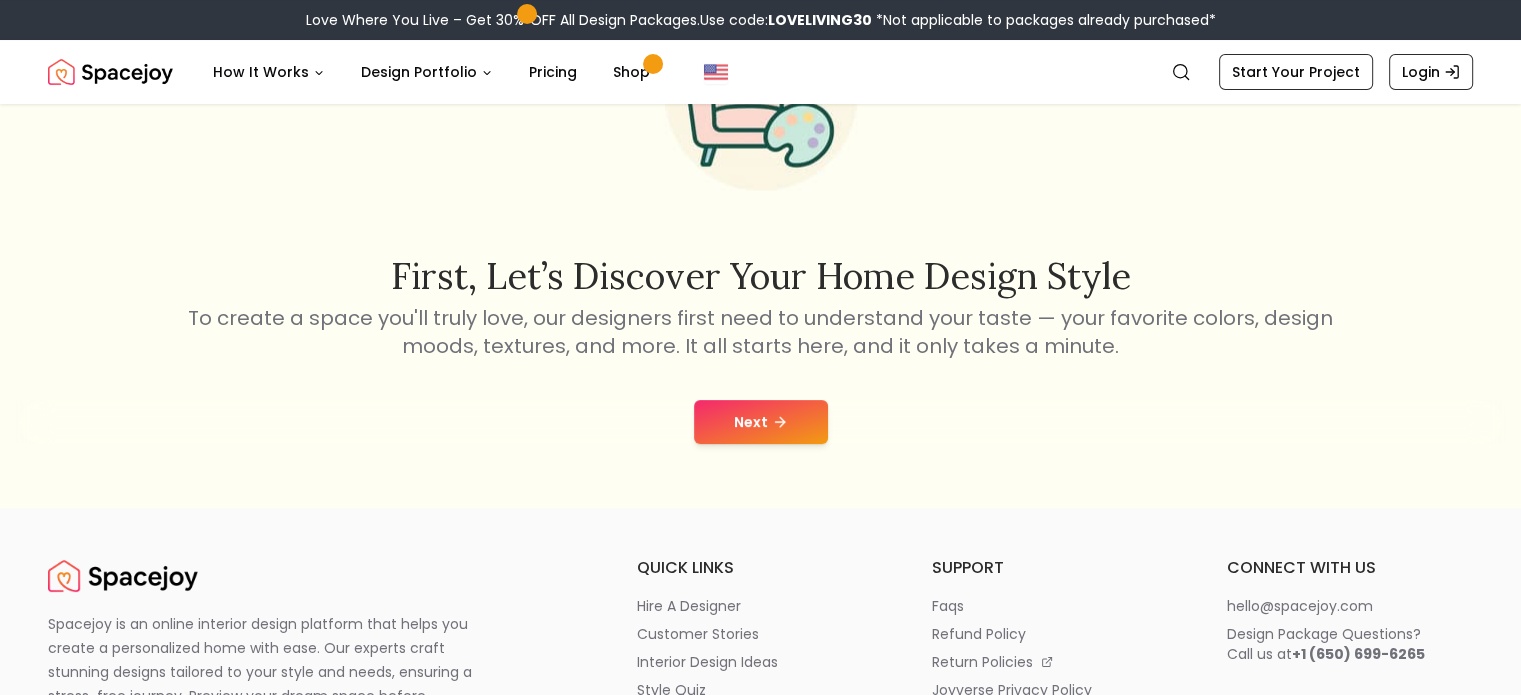 click 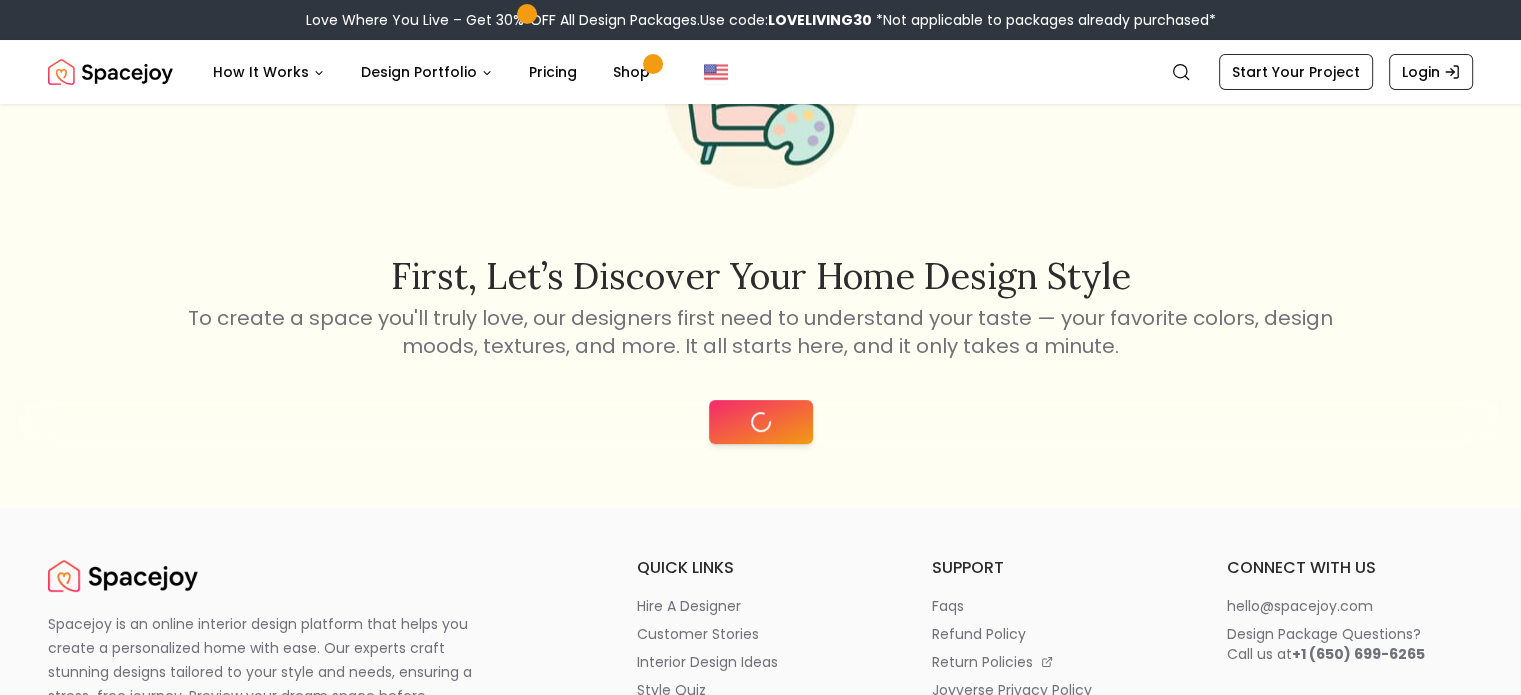 scroll, scrollTop: 0, scrollLeft: 0, axis: both 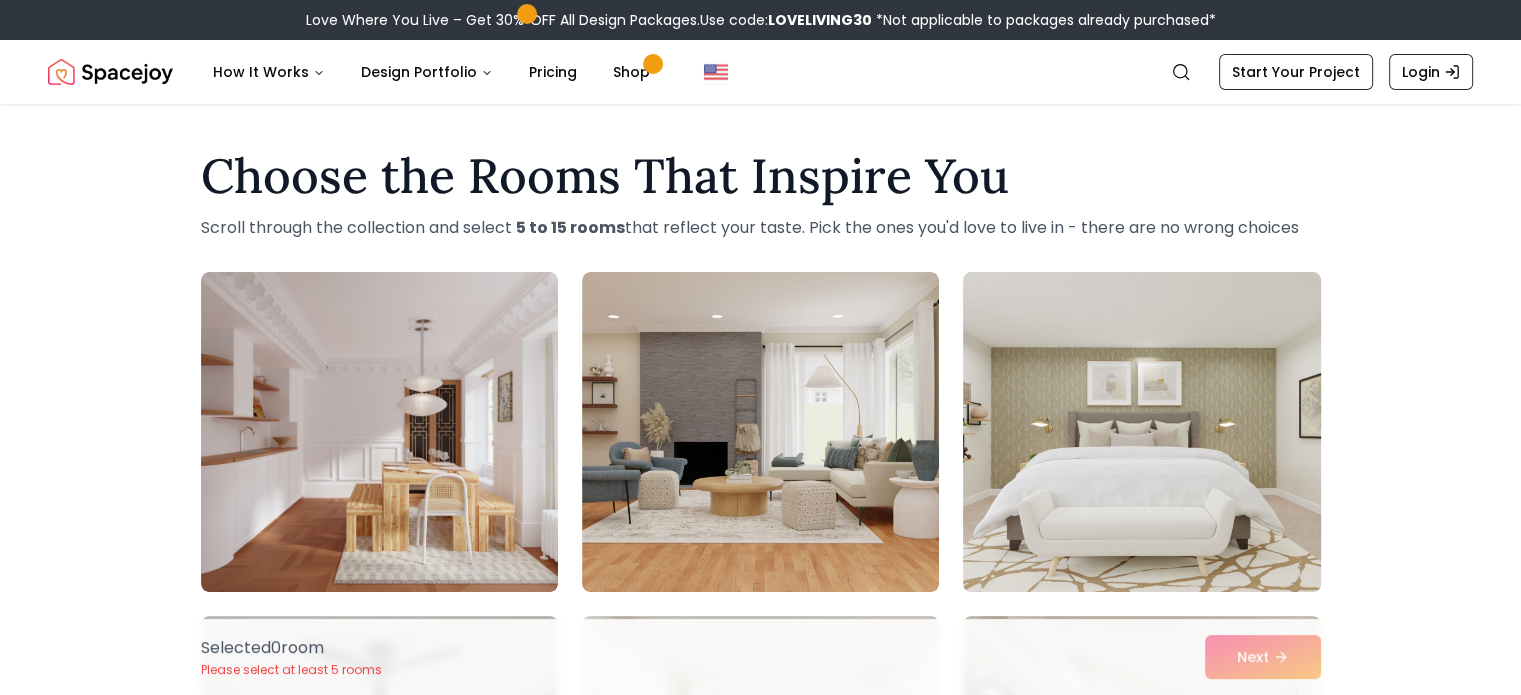 drag, startPoint x: 1179, startPoint y: 427, endPoint x: 1166, endPoint y: 427, distance: 13 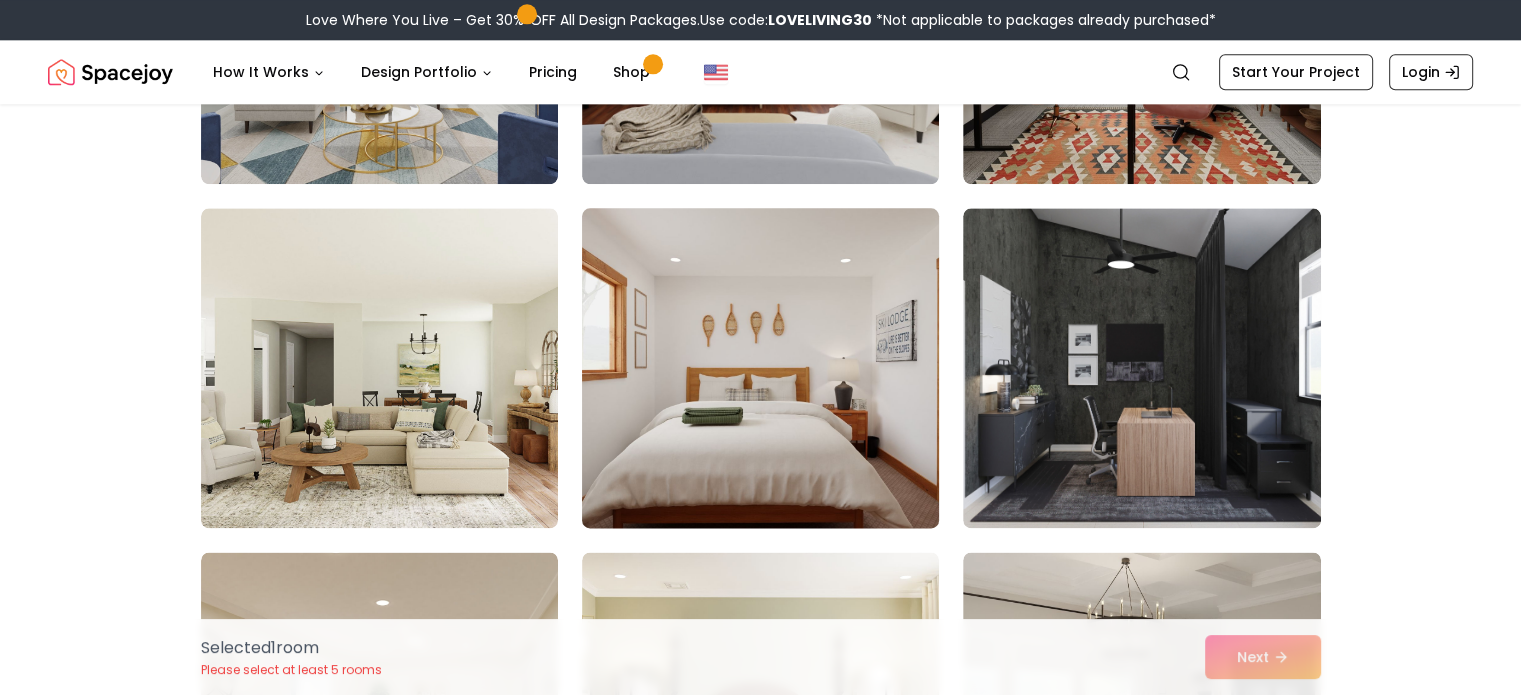 scroll, scrollTop: 2500, scrollLeft: 0, axis: vertical 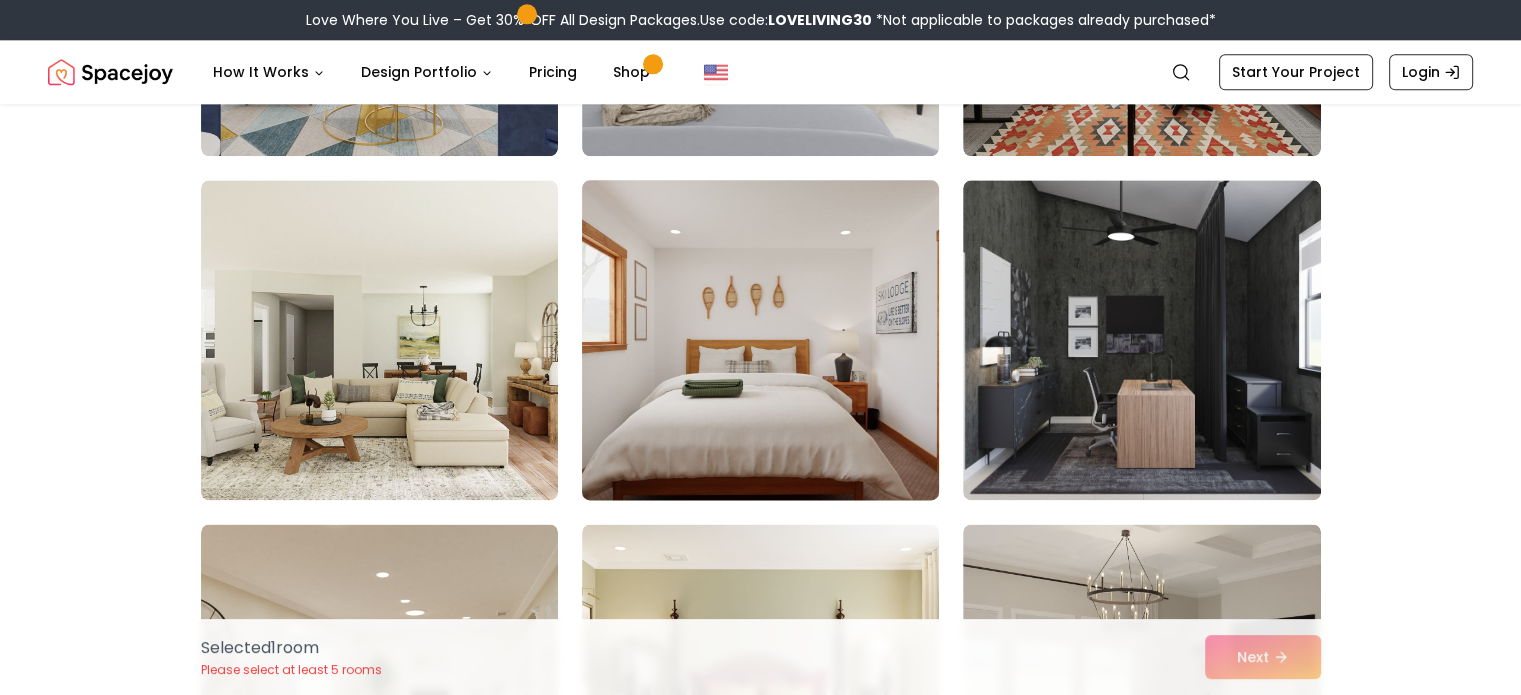 click at bounding box center (760, 340) 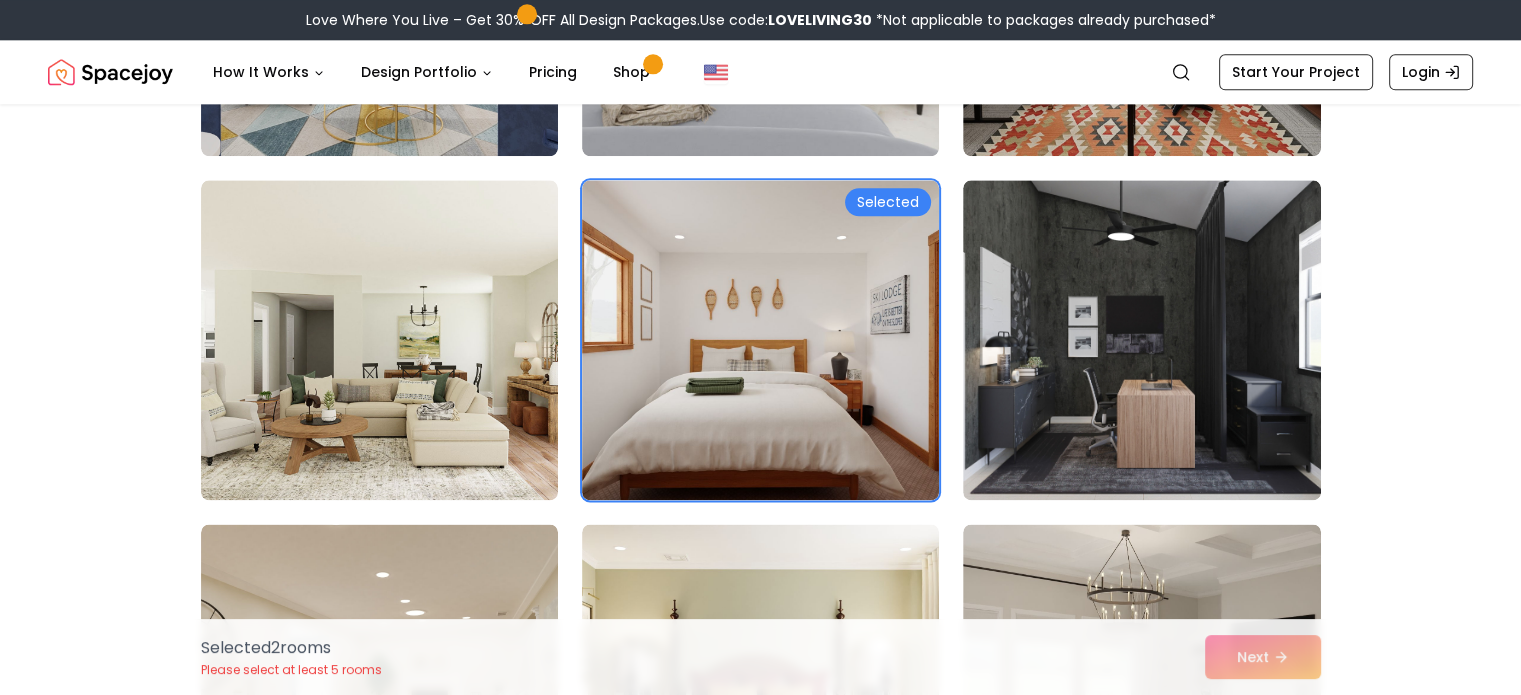 click on "Selected  2  room s Please select at least 5 rooms Next" at bounding box center (761, 657) 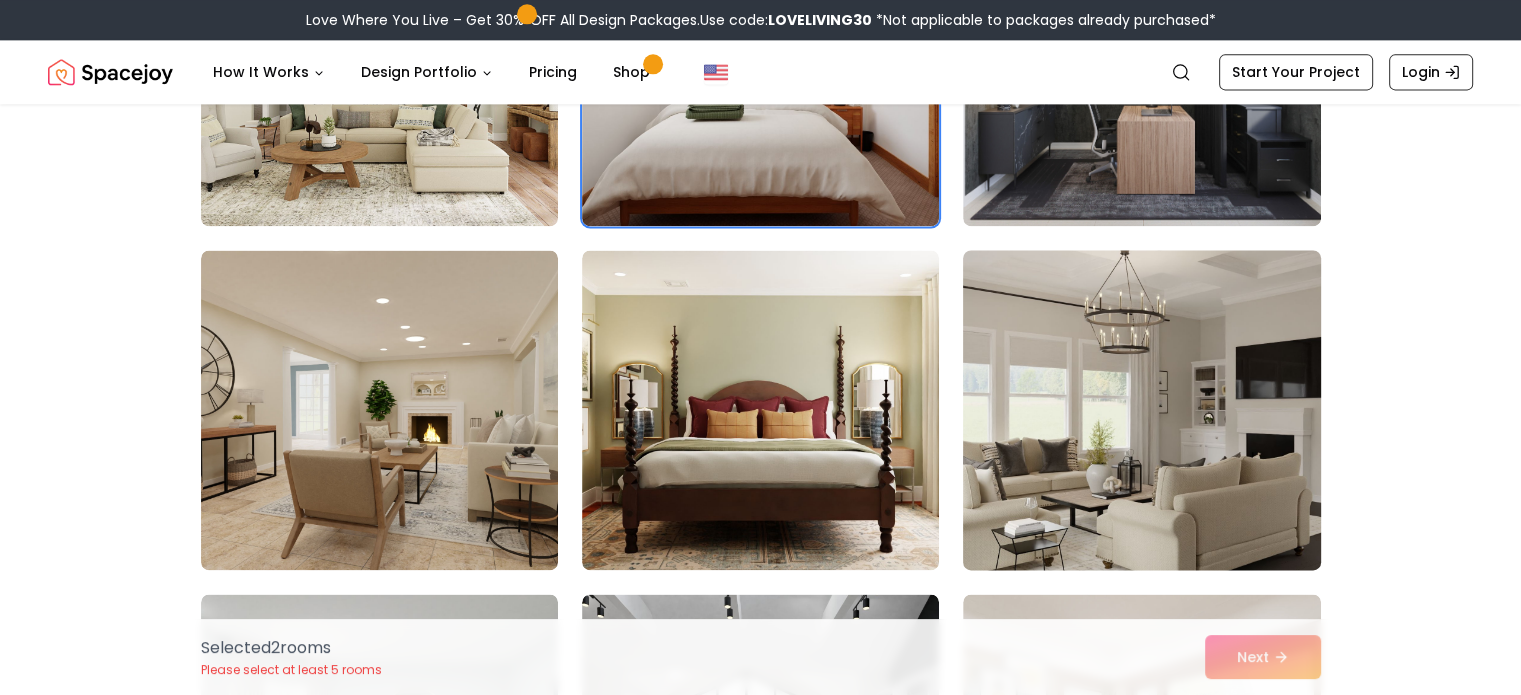 scroll, scrollTop: 2900, scrollLeft: 0, axis: vertical 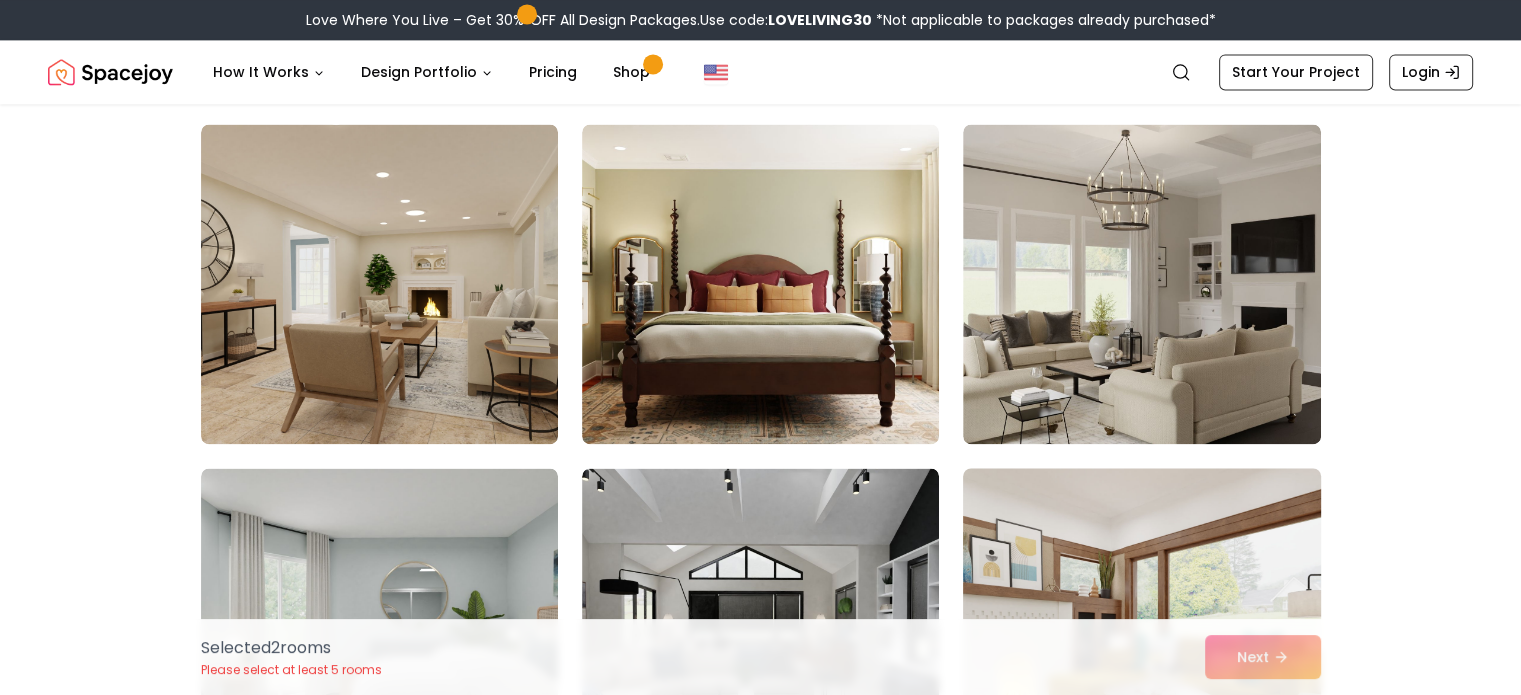 click at bounding box center (1141, 628) 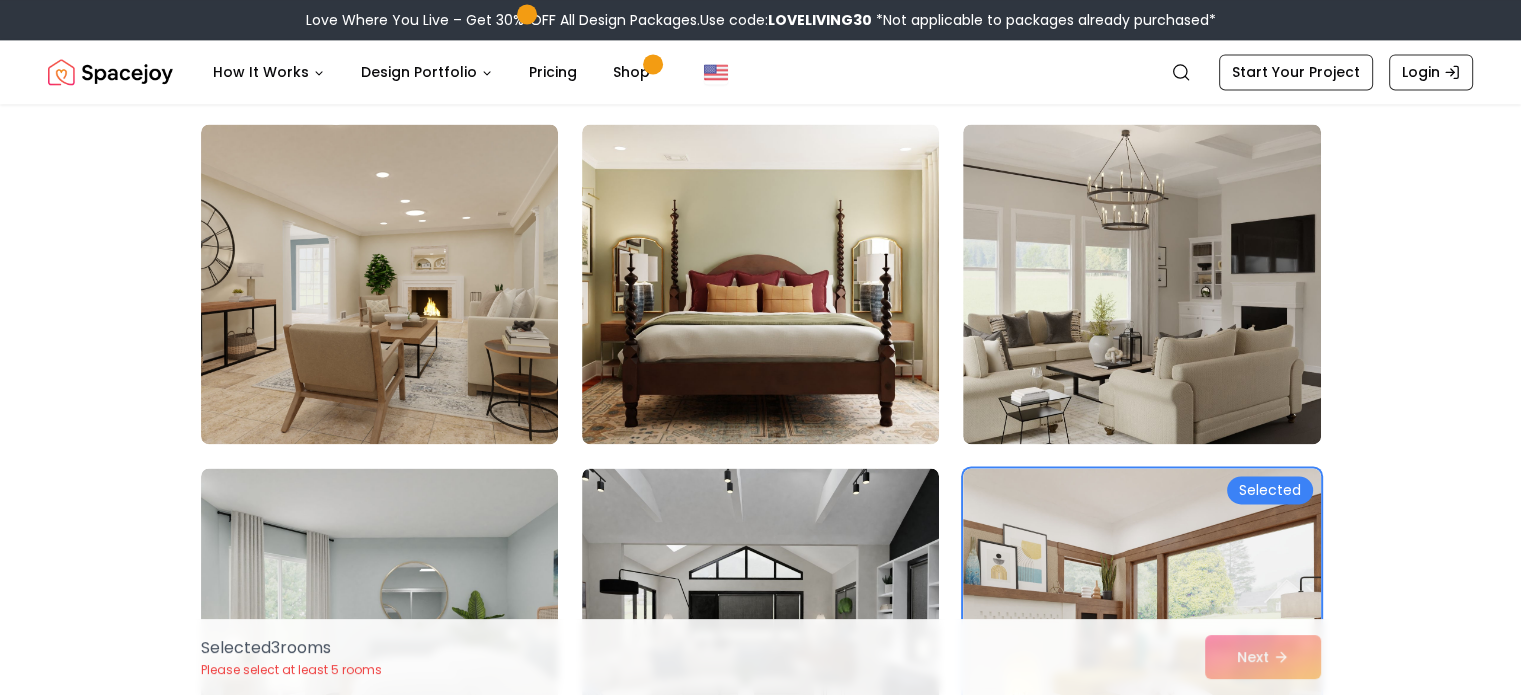 click on "Selected  3  room s Please select at least 5 rooms Next" at bounding box center (761, 657) 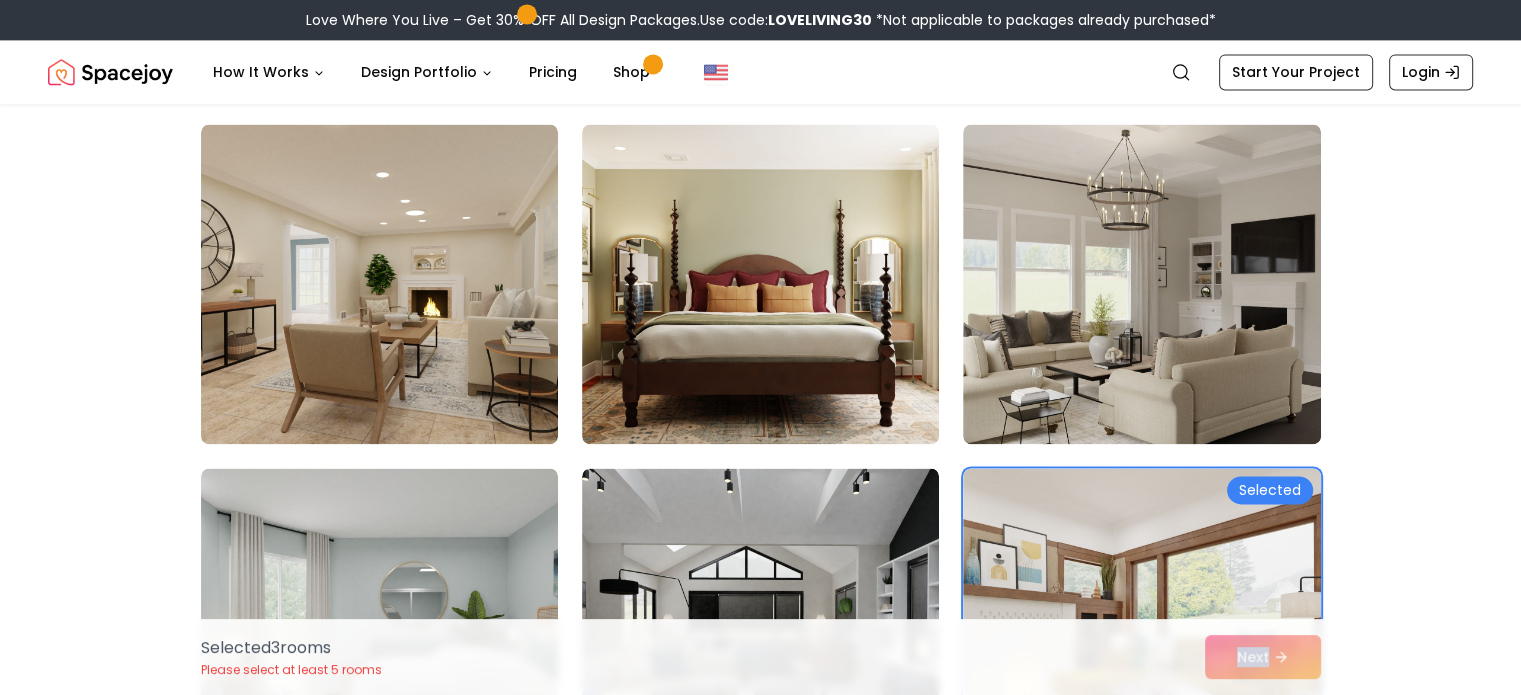 click on "Selected  3  room s Please select at least 5 rooms Next" at bounding box center (761, 657) 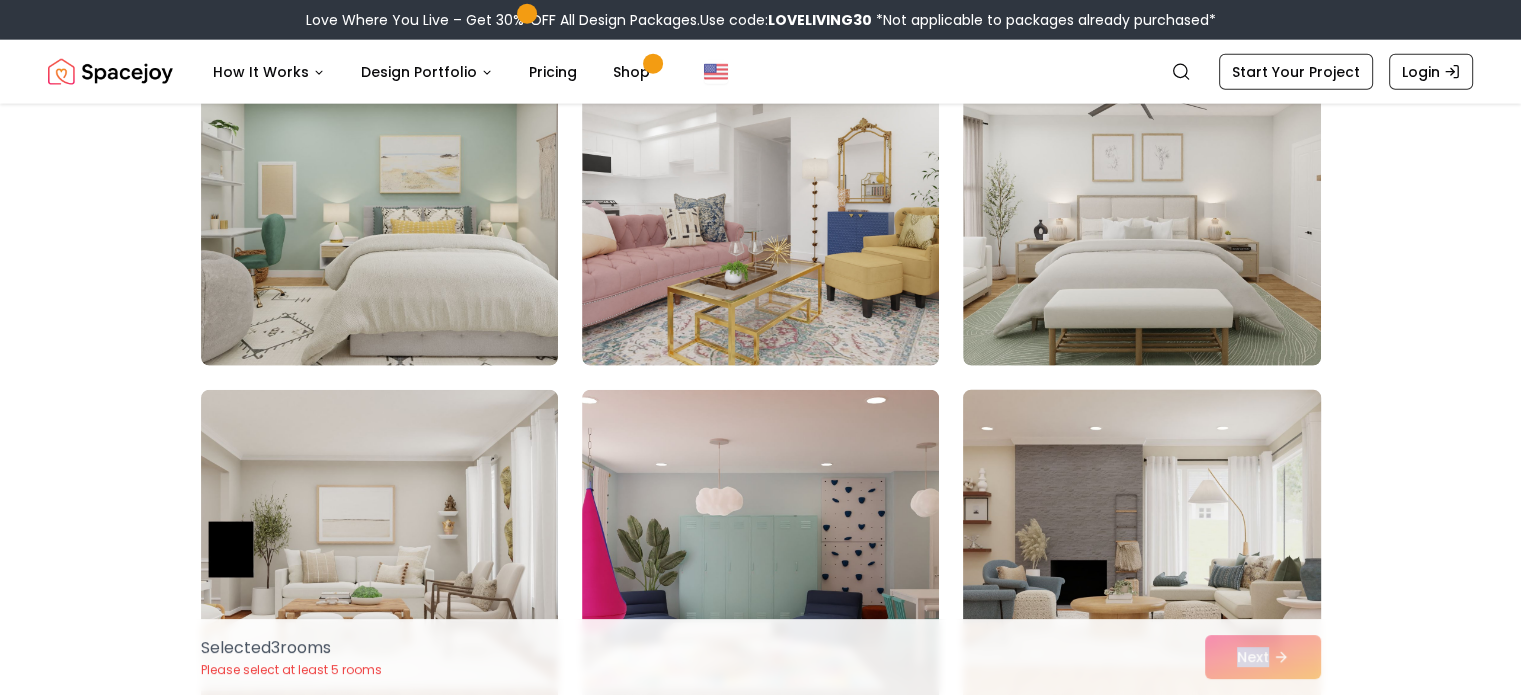 scroll, scrollTop: 5100, scrollLeft: 0, axis: vertical 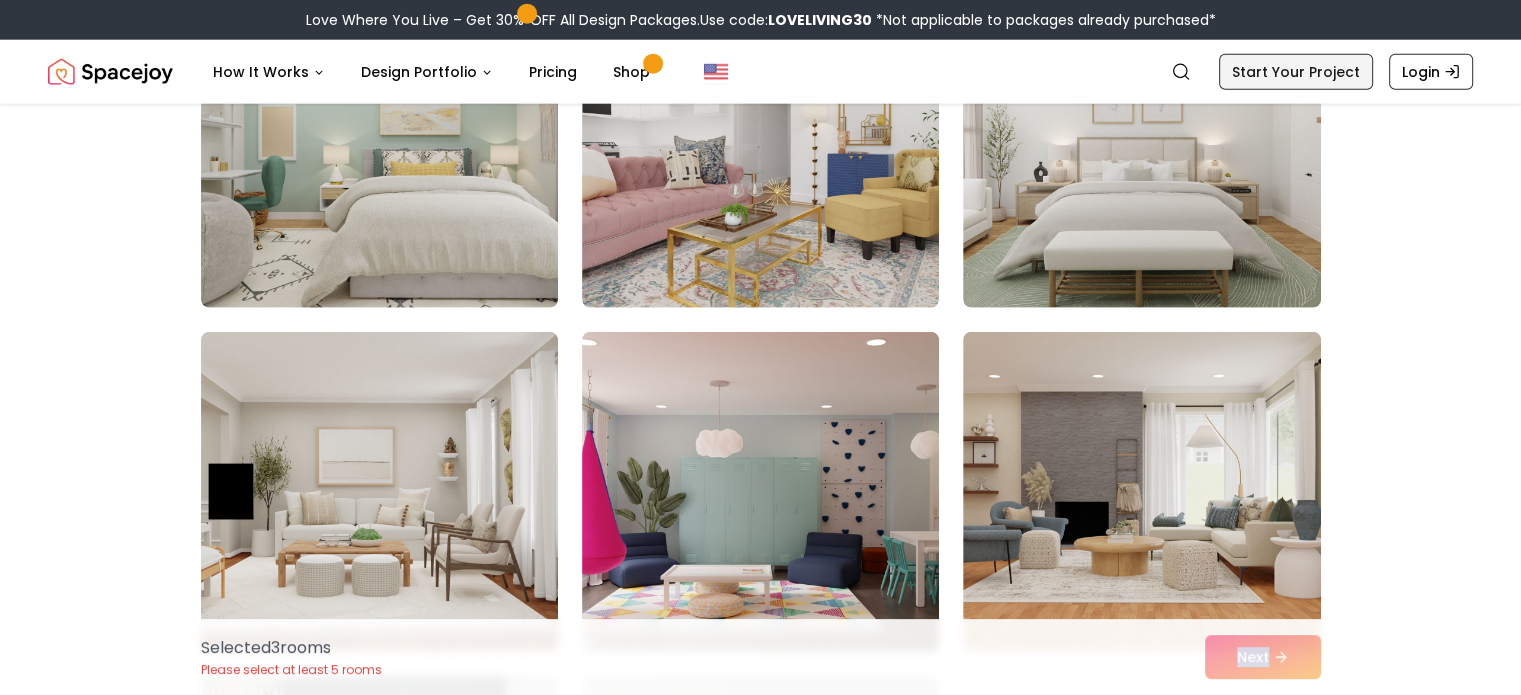 click on "Start Your Project" at bounding box center (1296, 72) 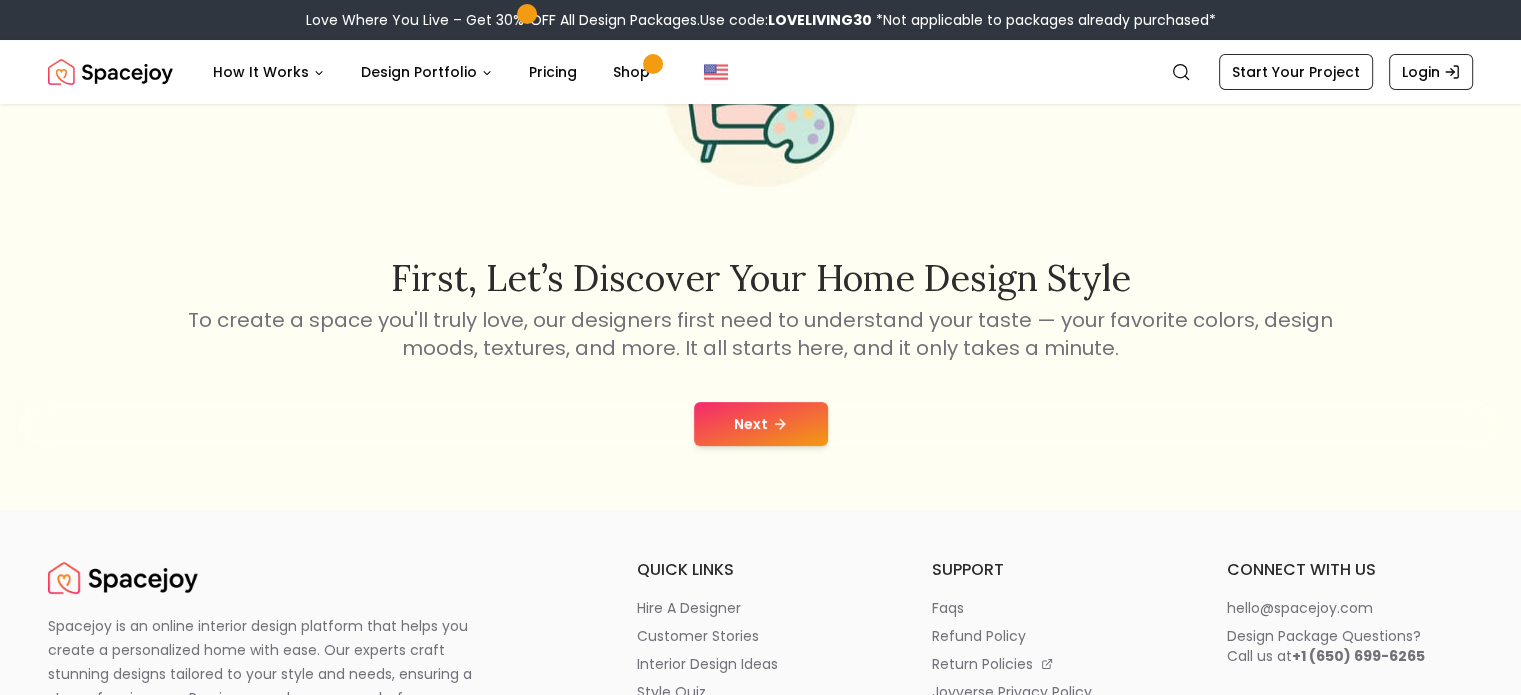scroll, scrollTop: 200, scrollLeft: 0, axis: vertical 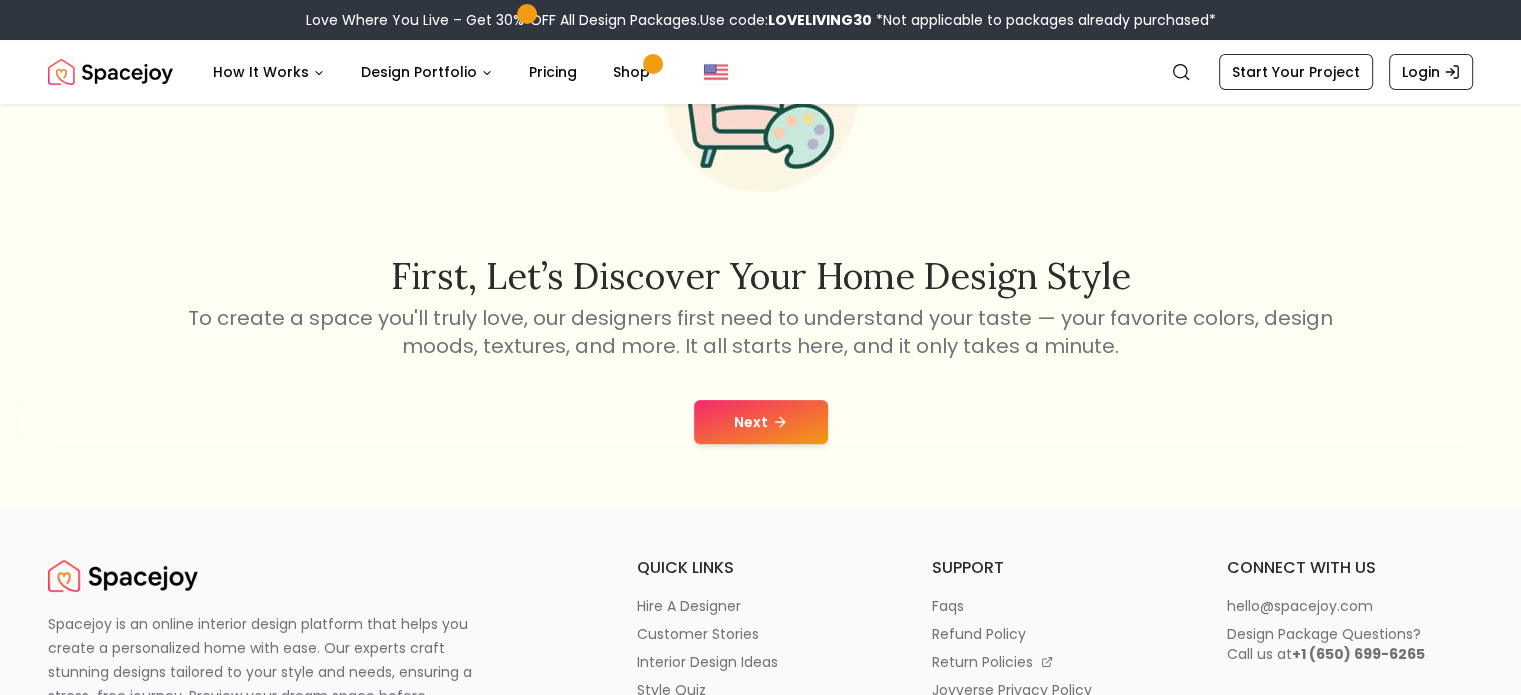 click on "Next" at bounding box center [761, 422] 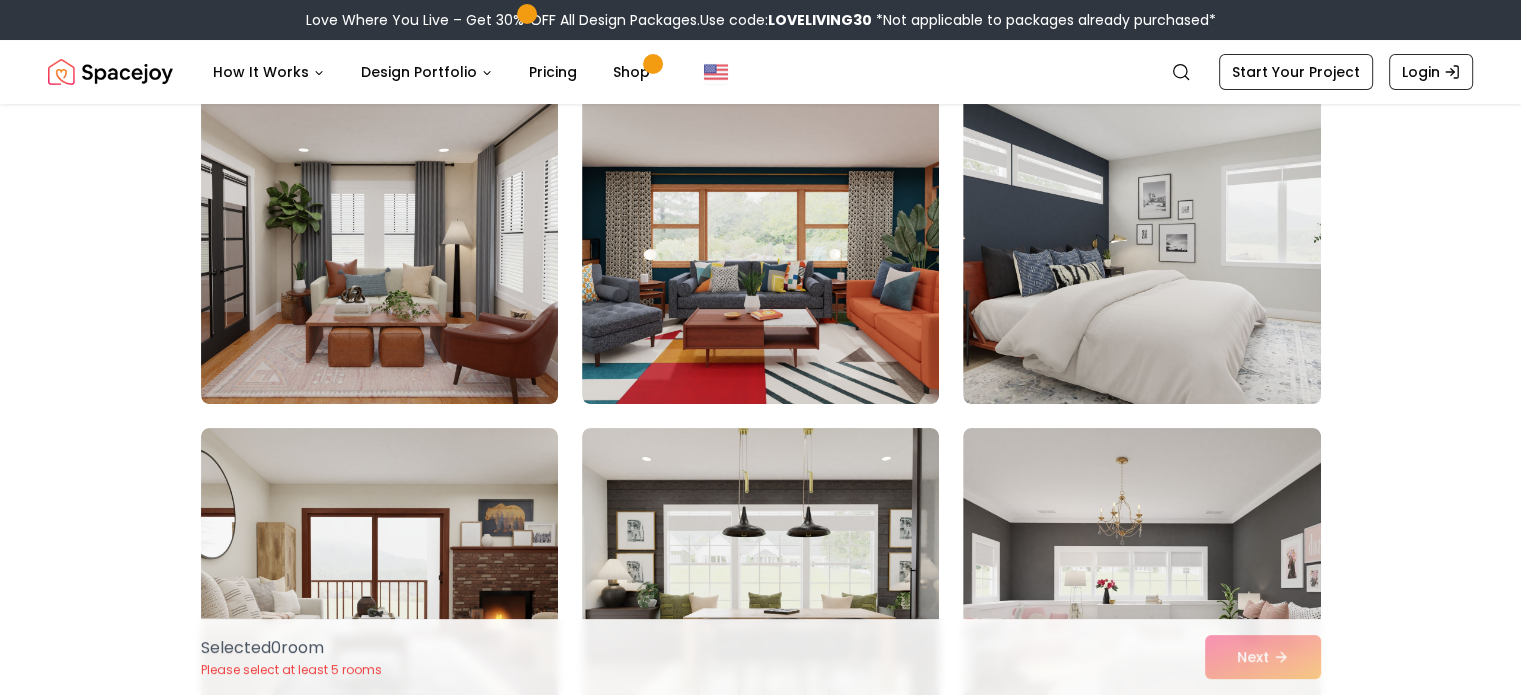scroll, scrollTop: 300, scrollLeft: 0, axis: vertical 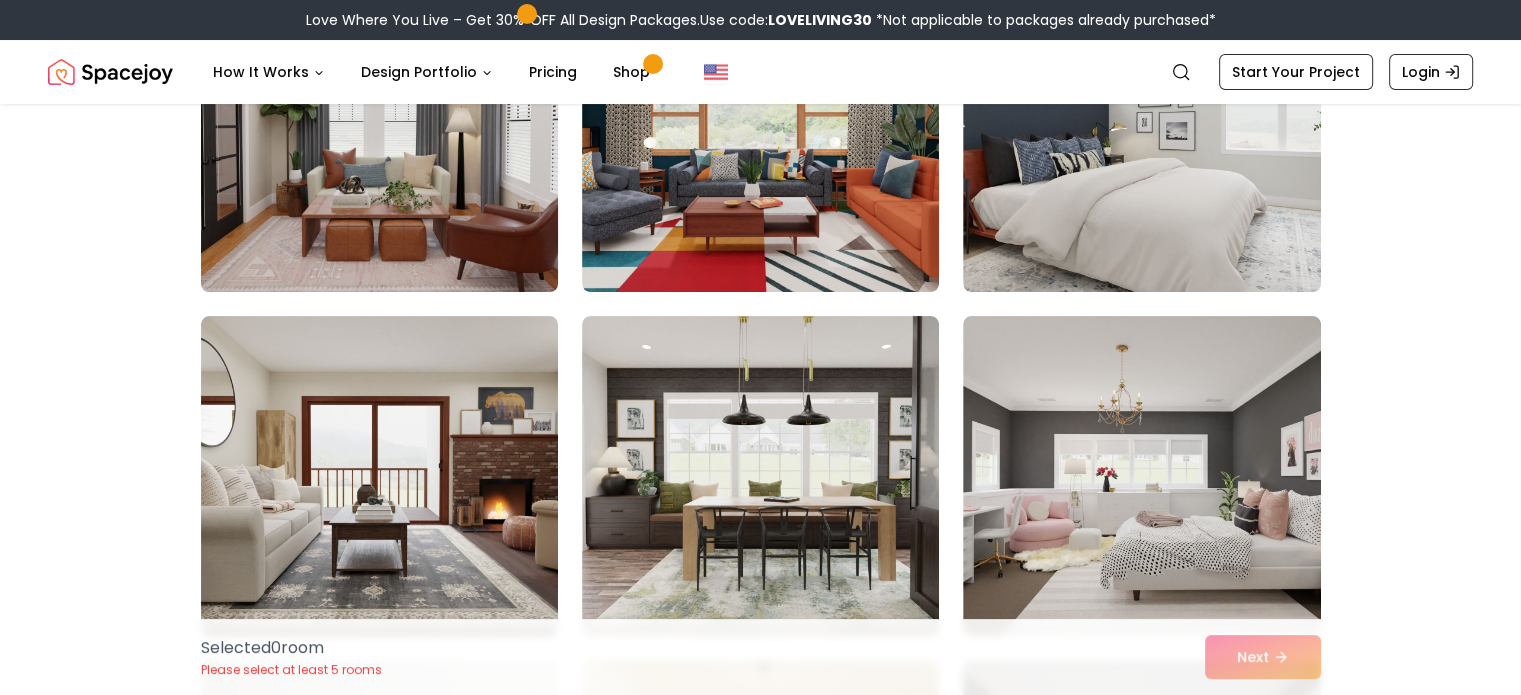 click at bounding box center (379, 132) 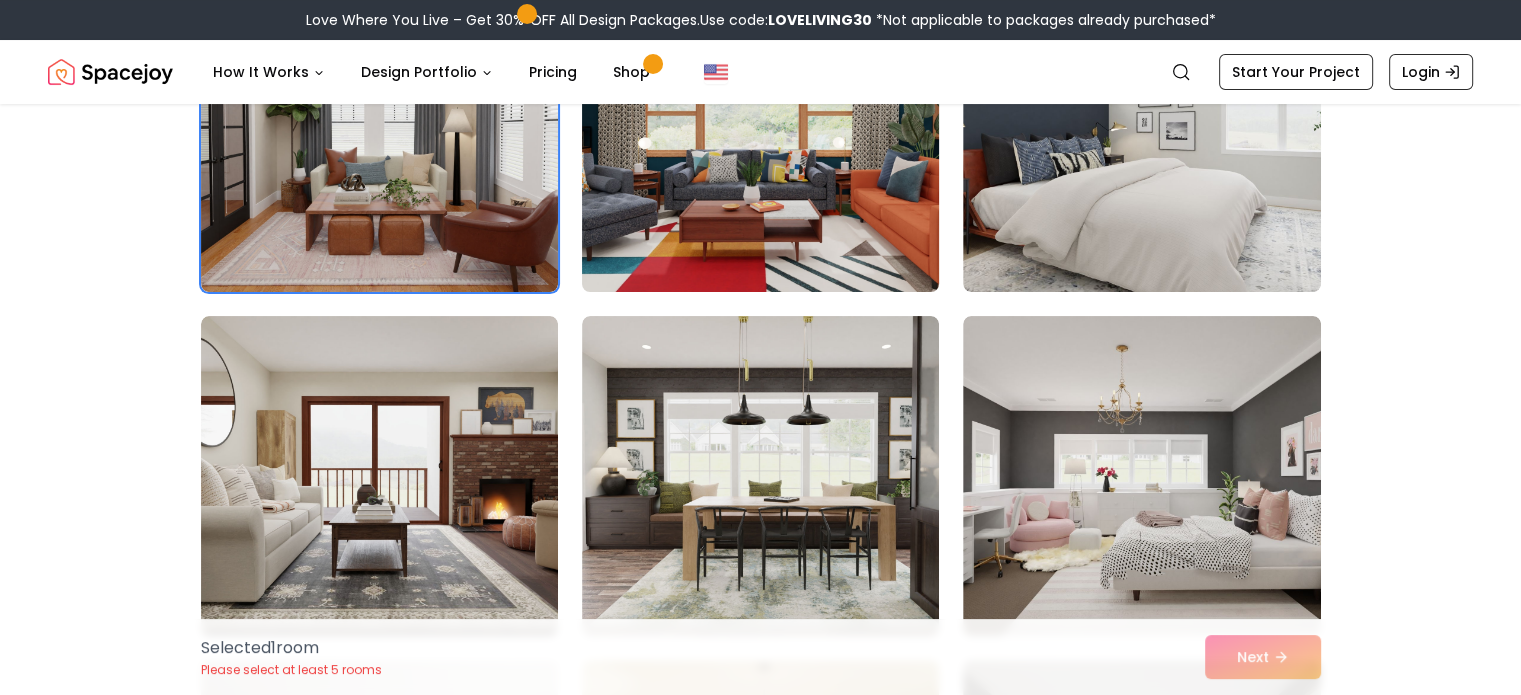 click at bounding box center [760, 132] 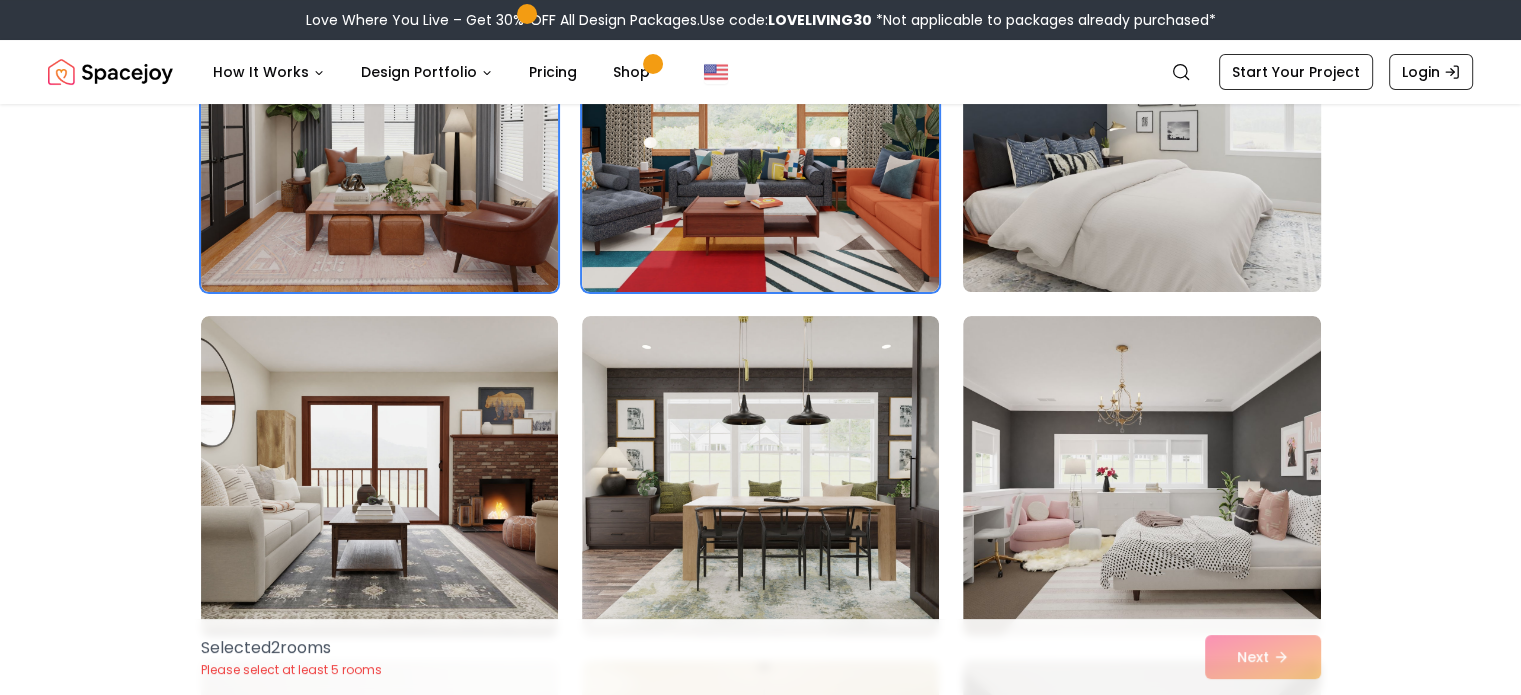 click at bounding box center (1141, 132) 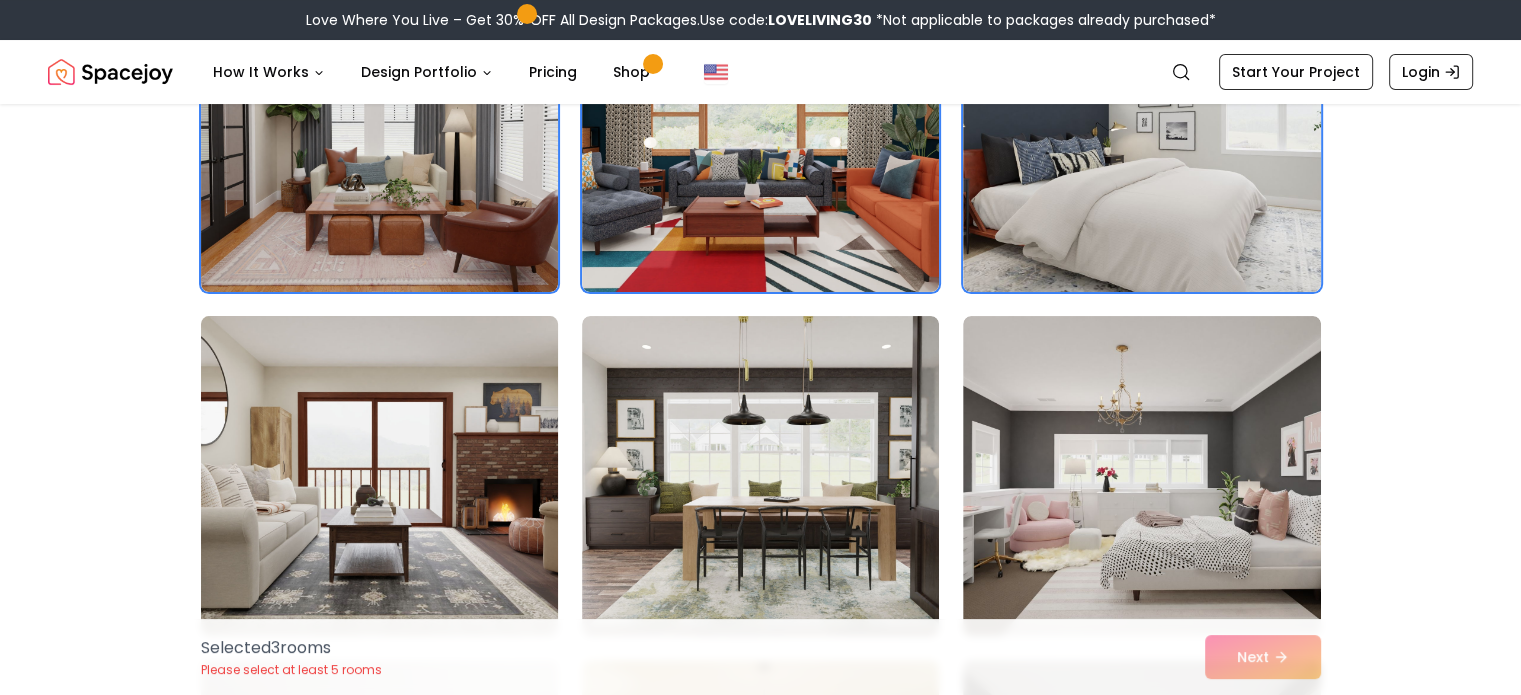 click at bounding box center (379, 476) 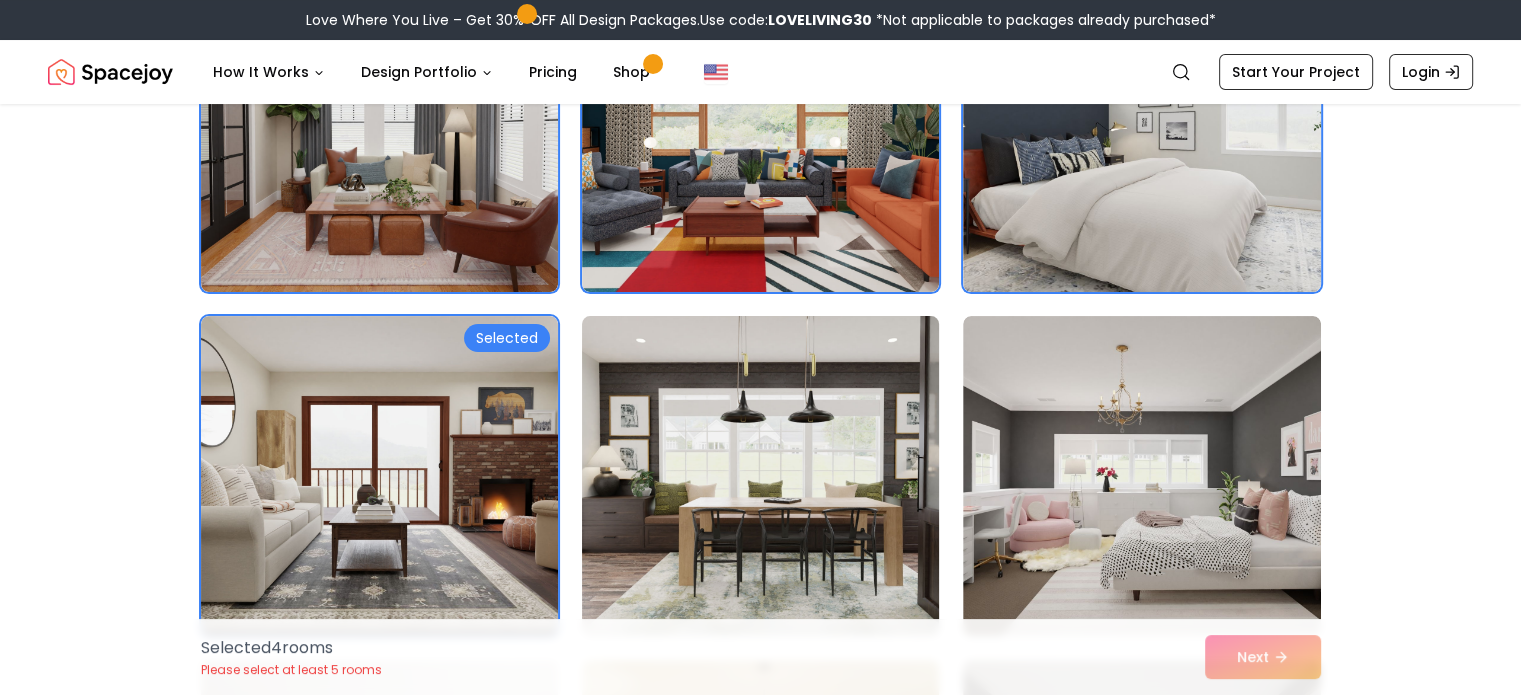 click at bounding box center (760, 476) 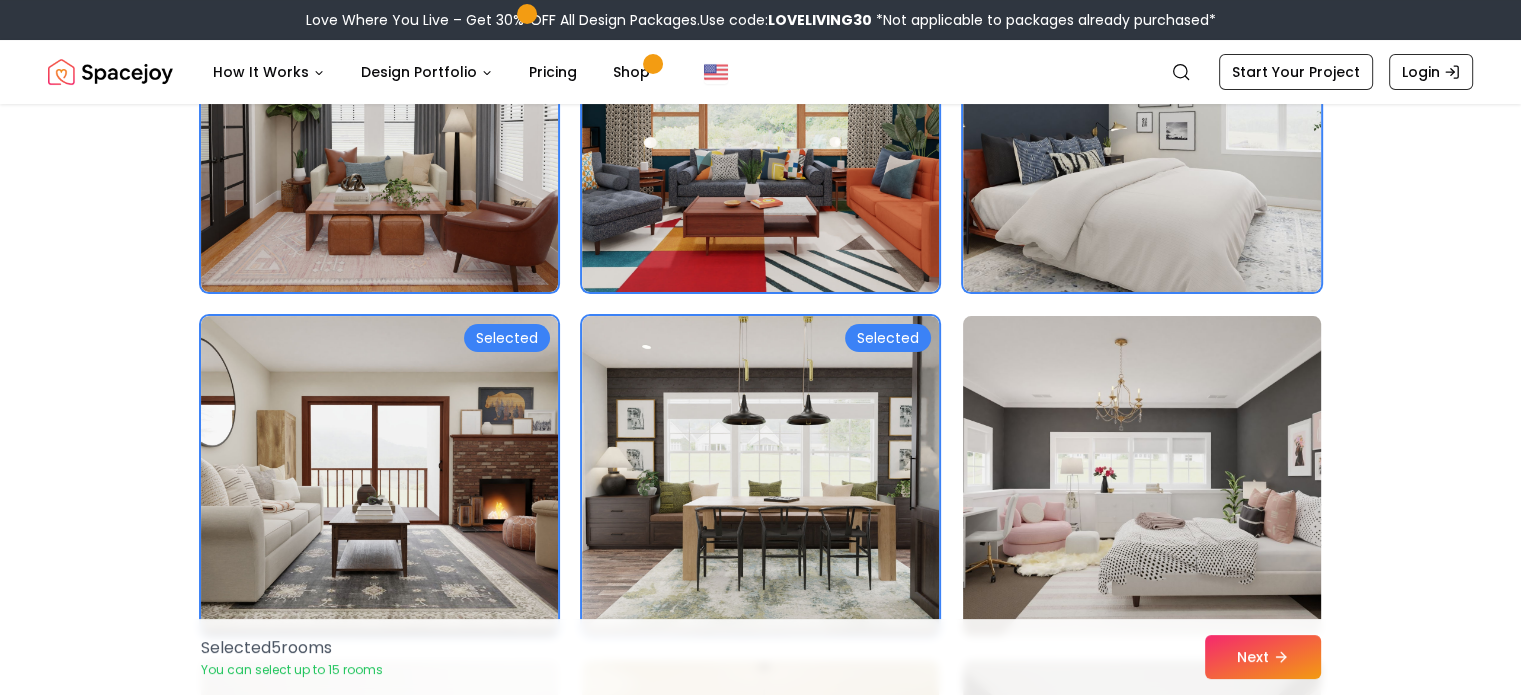 click at bounding box center [1141, 476] 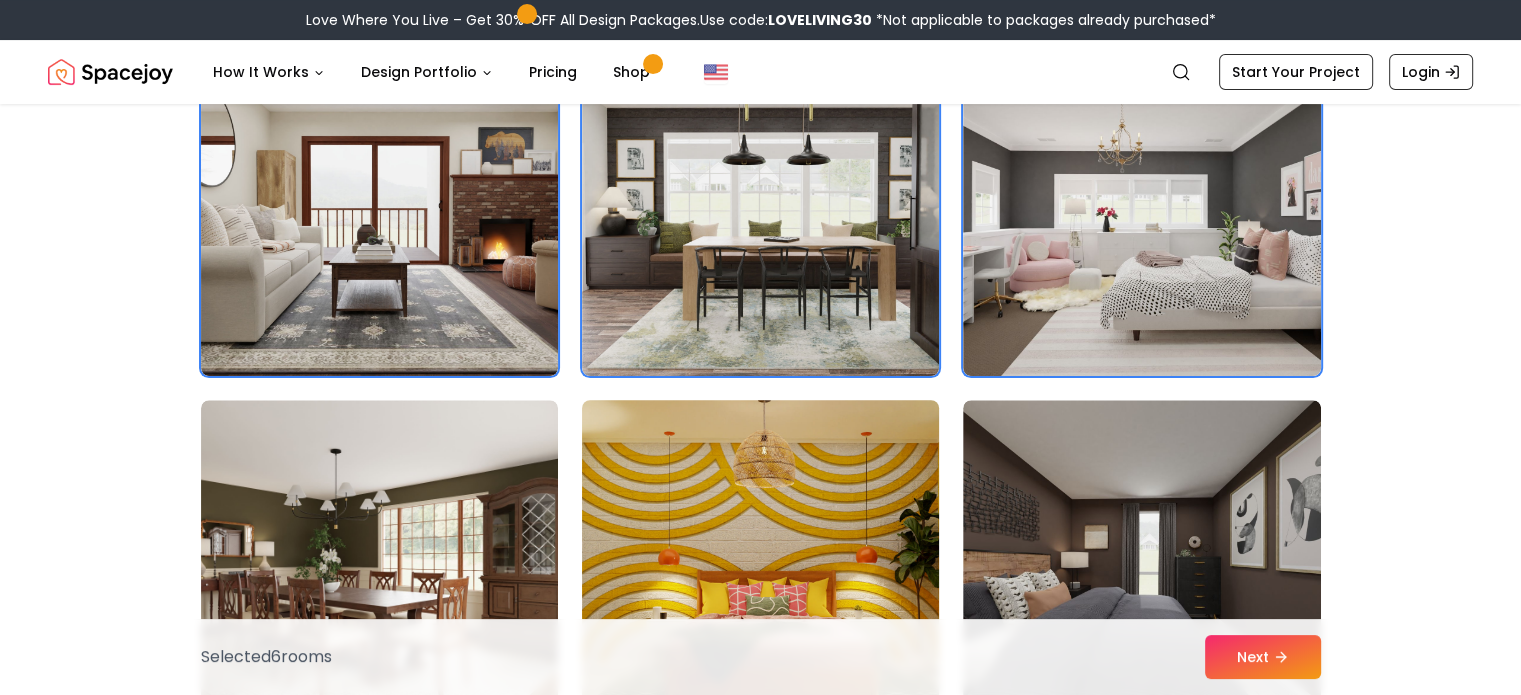 scroll, scrollTop: 700, scrollLeft: 0, axis: vertical 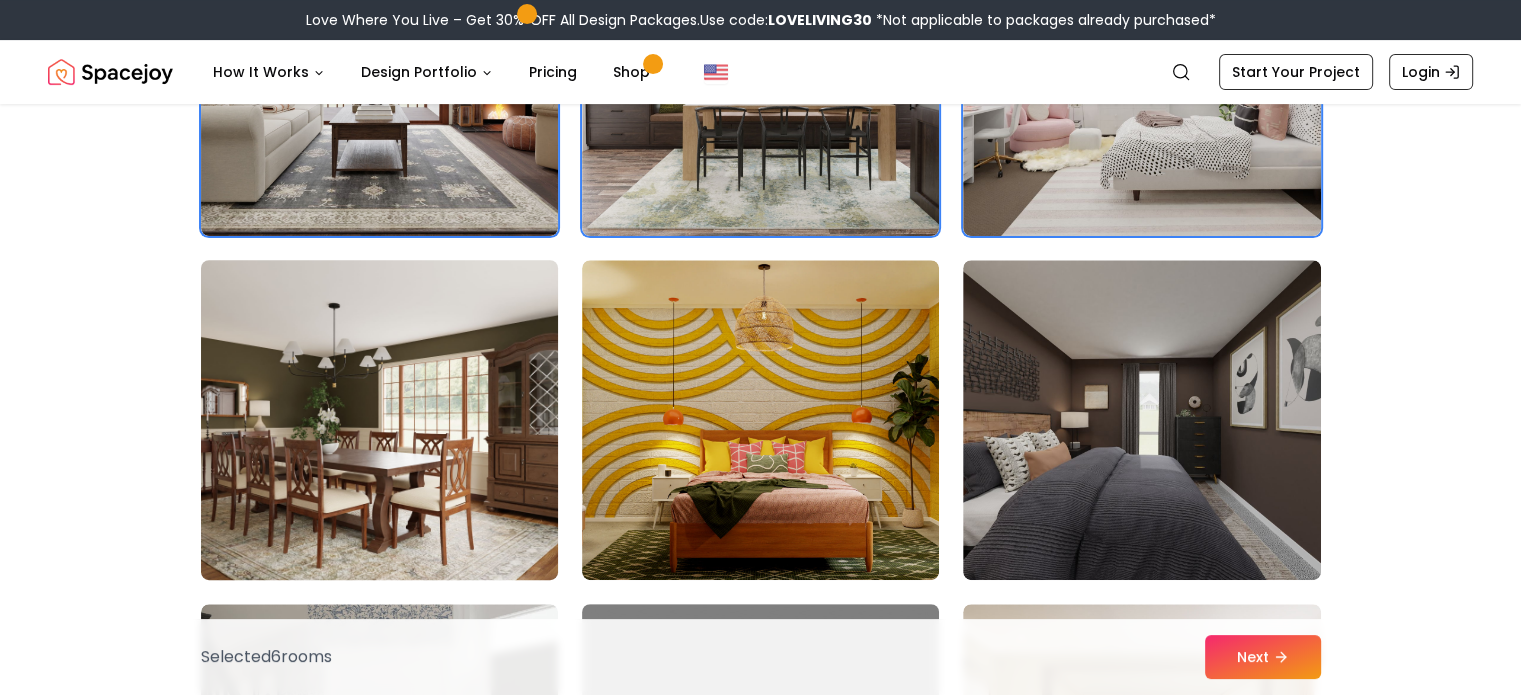 click at bounding box center (379, 420) 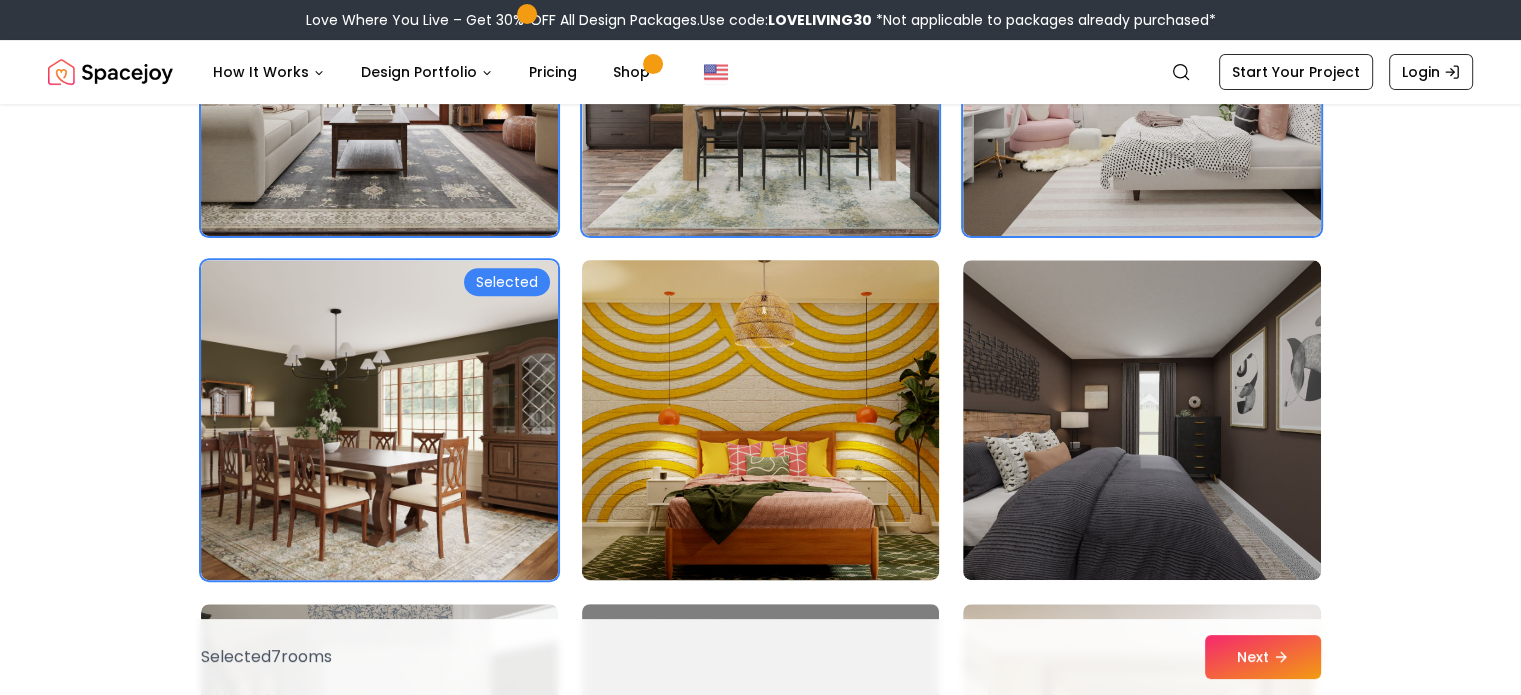 click at bounding box center (760, 420) 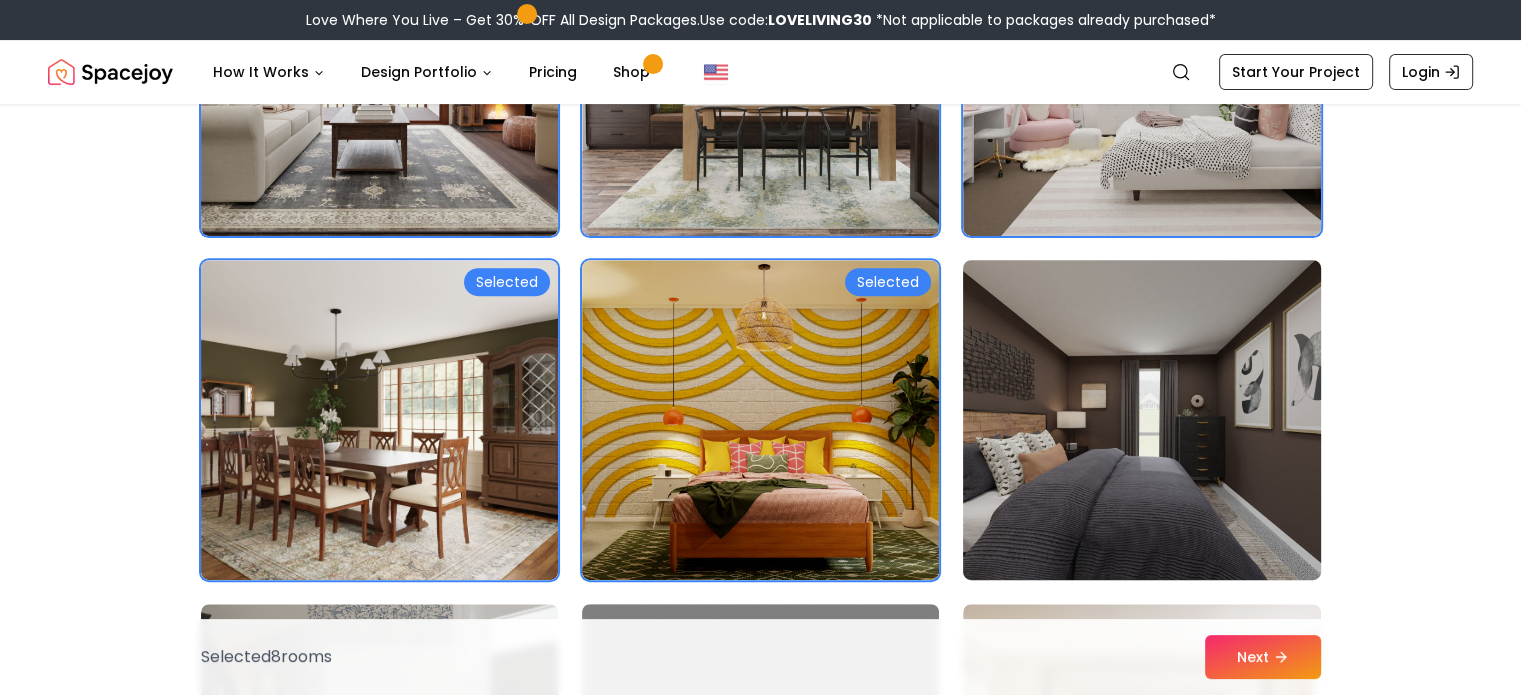 click at bounding box center (1141, 420) 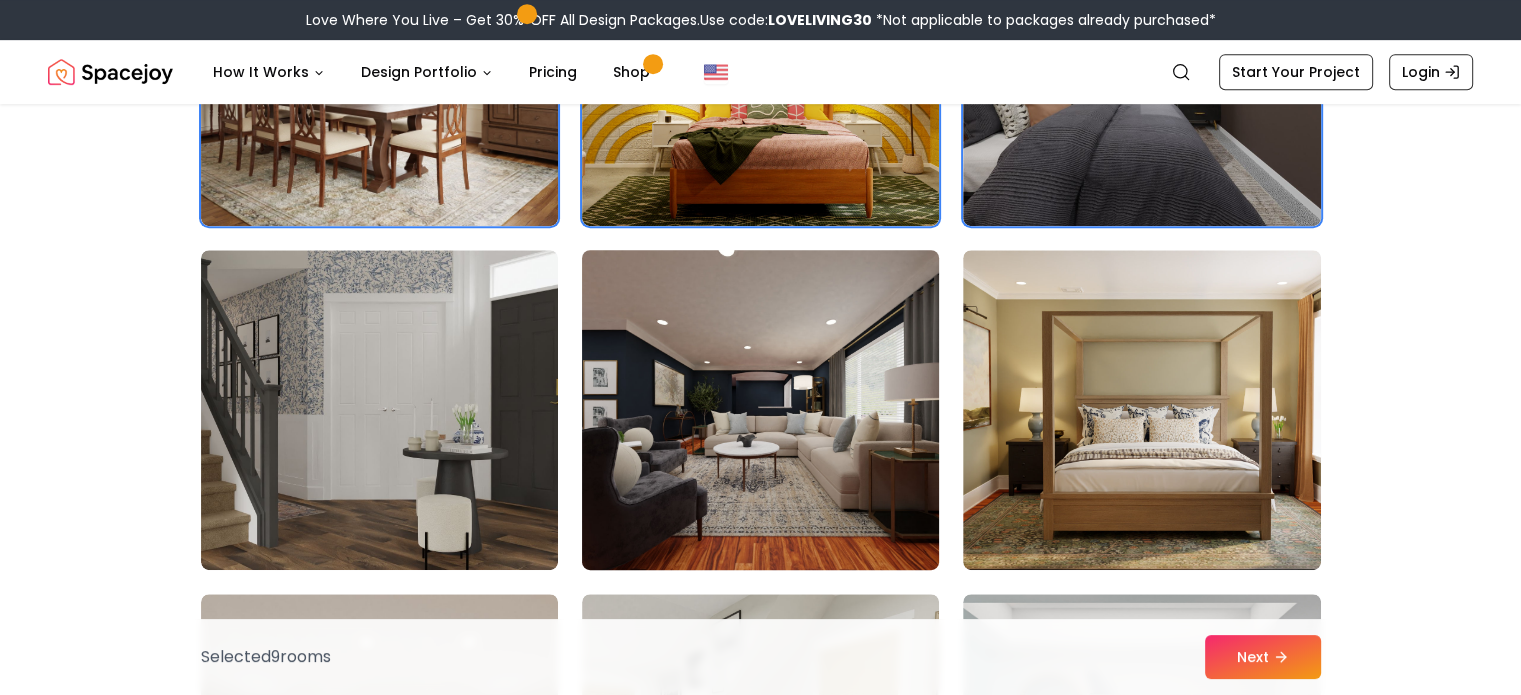 scroll, scrollTop: 1100, scrollLeft: 0, axis: vertical 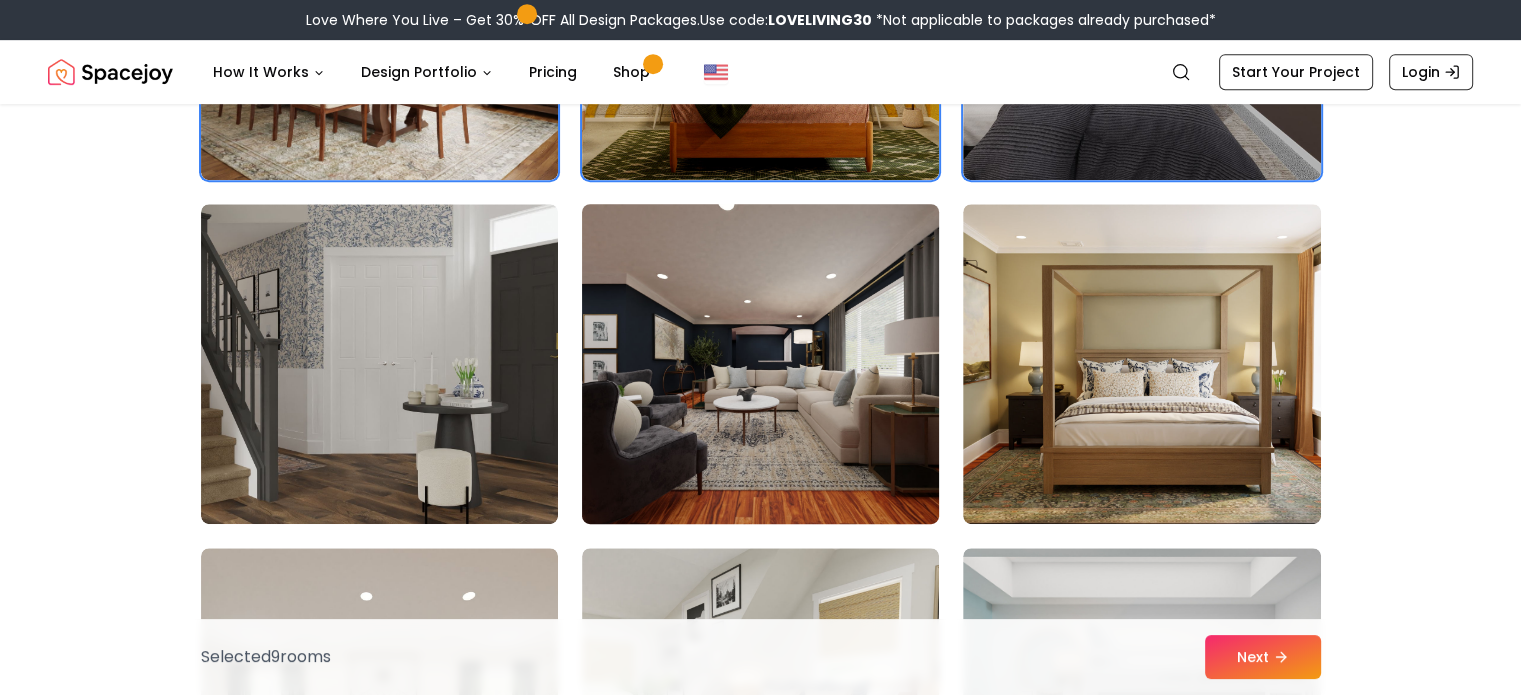 drag, startPoint x: 805, startPoint y: 413, endPoint x: 612, endPoint y: 399, distance: 193.50711 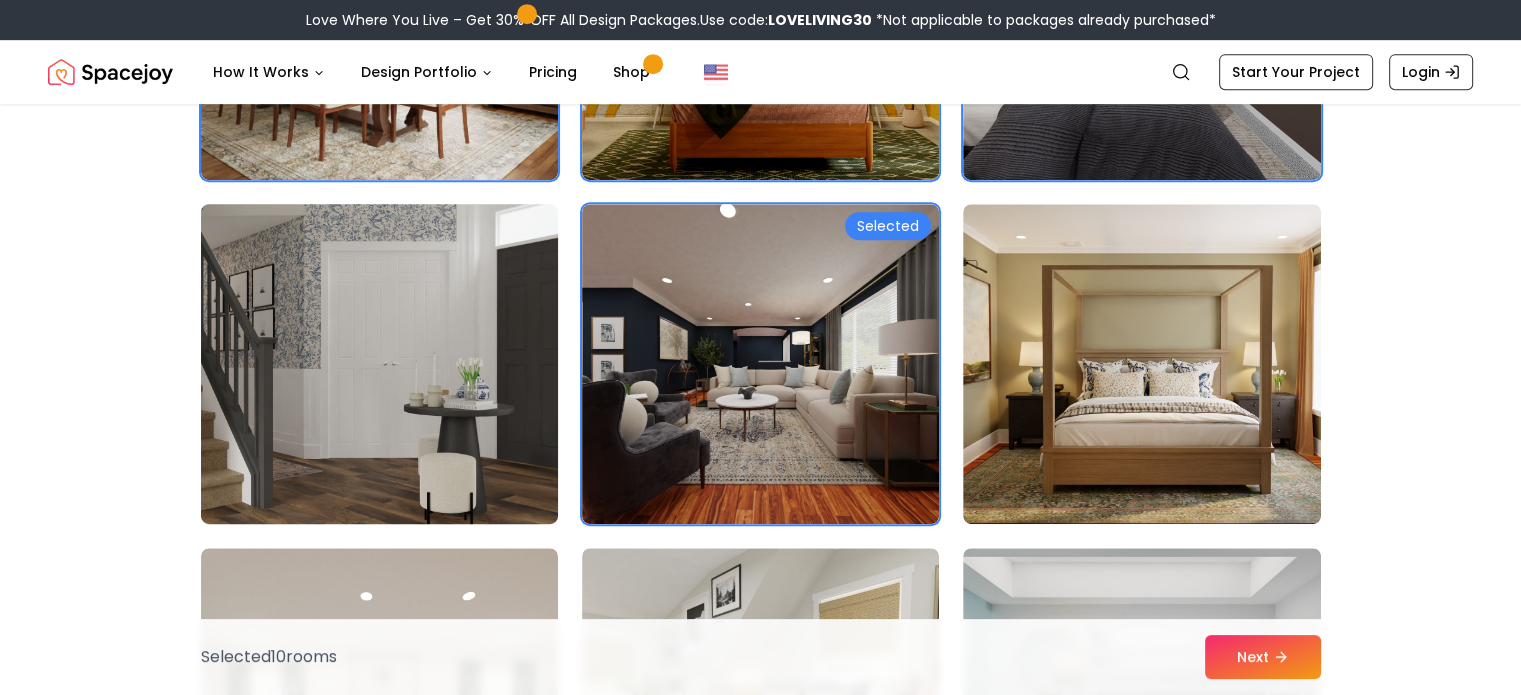 click at bounding box center (379, 364) 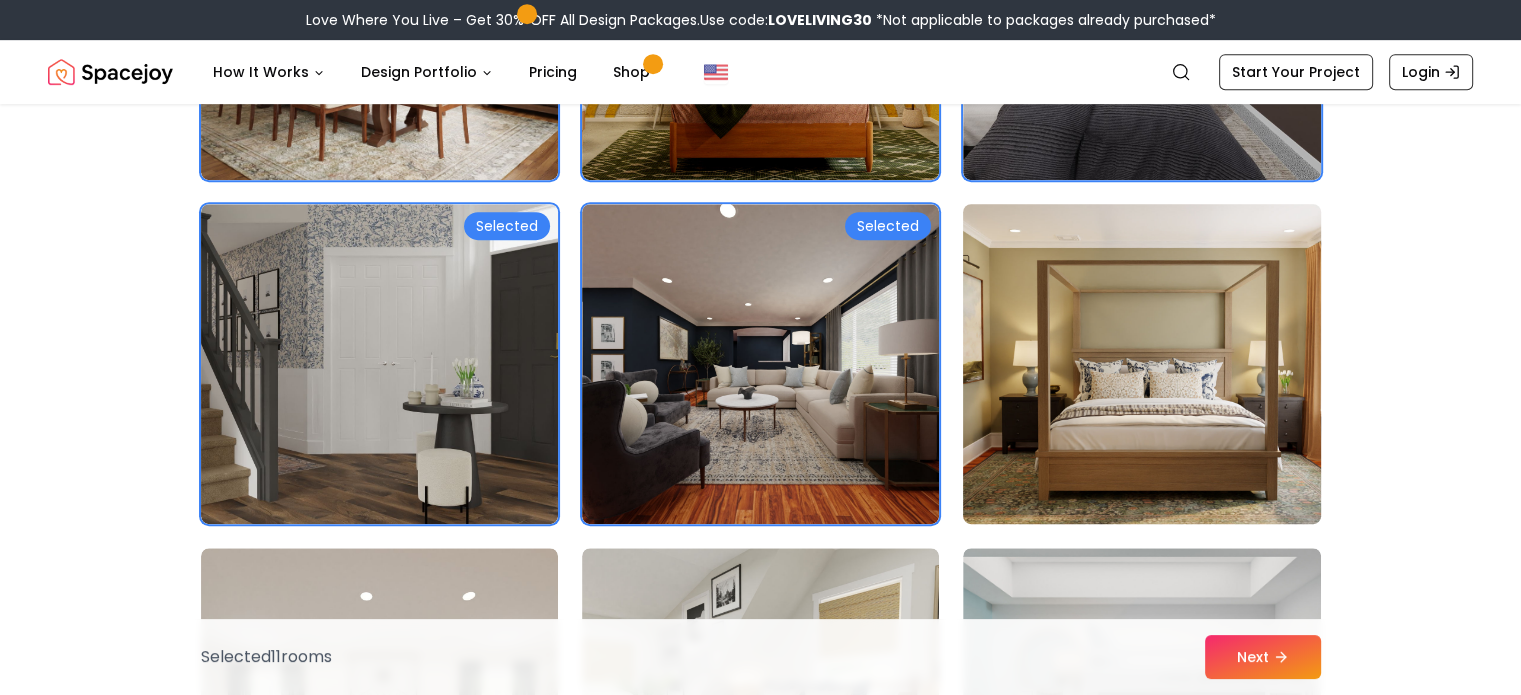 drag, startPoint x: 1124, startPoint y: 382, endPoint x: 1103, endPoint y: 387, distance: 21.587032 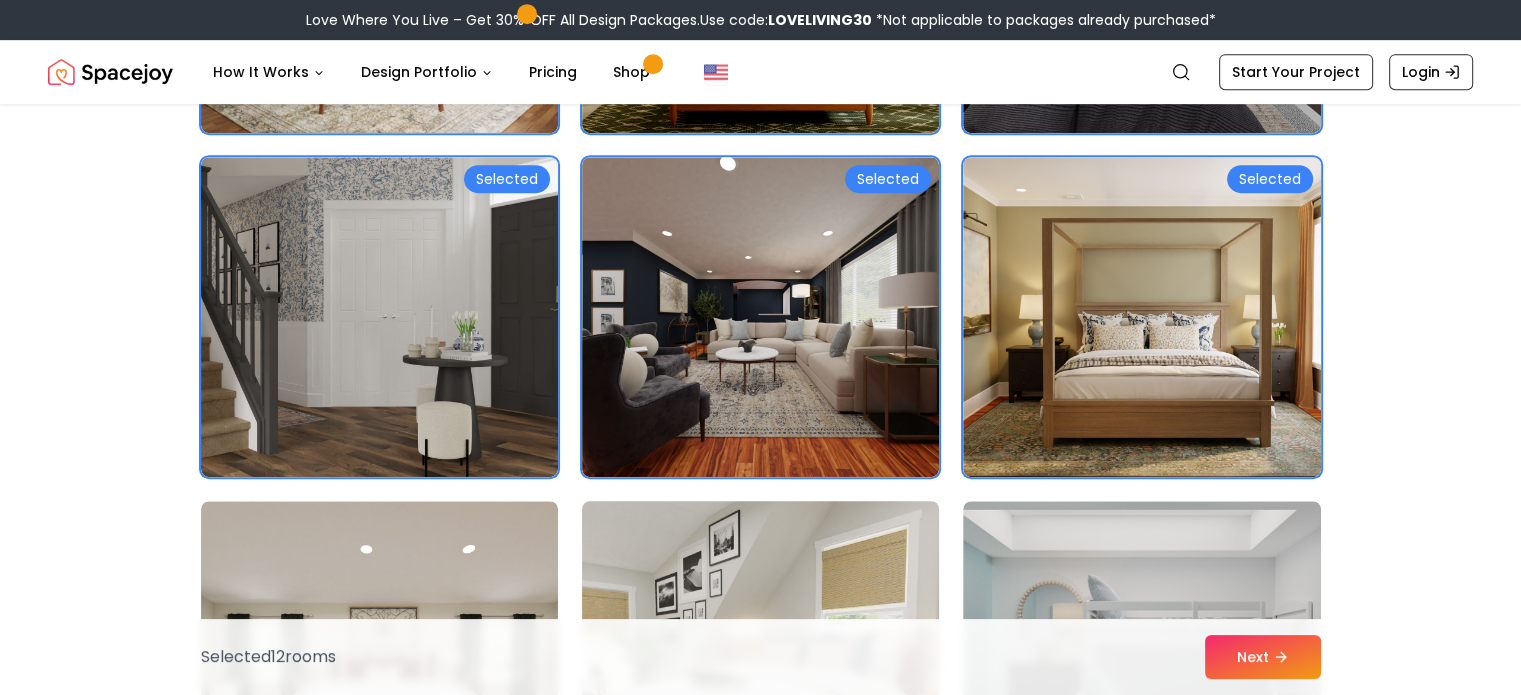 scroll, scrollTop: 1400, scrollLeft: 0, axis: vertical 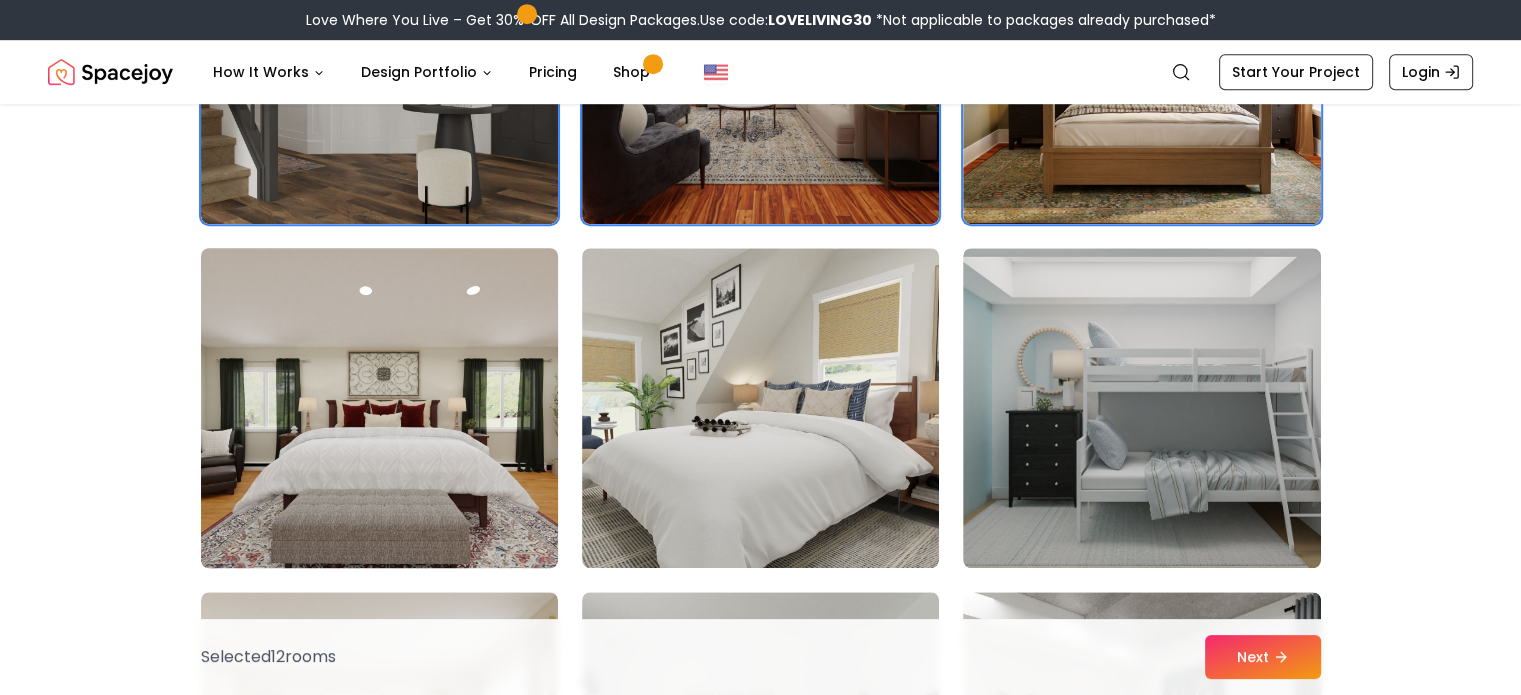 click at bounding box center [379, 408] 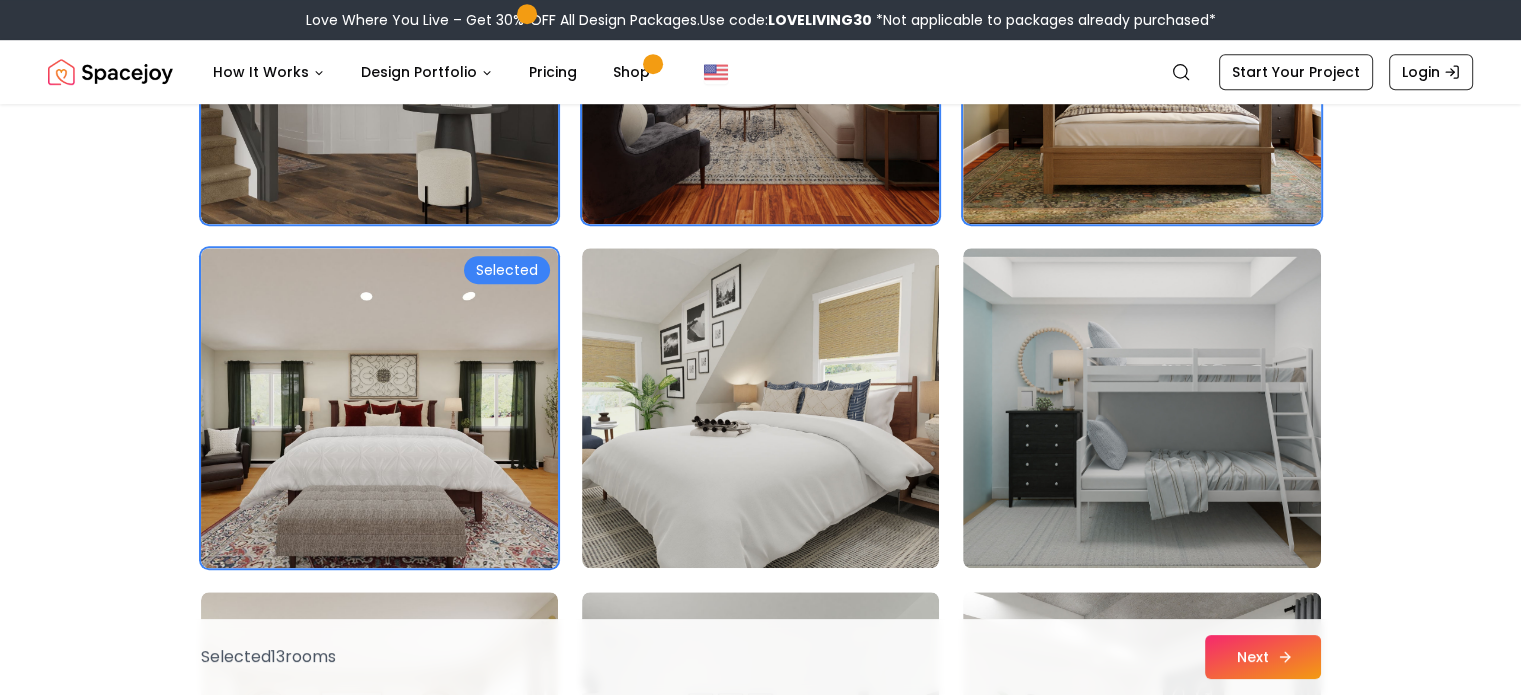 click on "Next" at bounding box center [1263, 657] 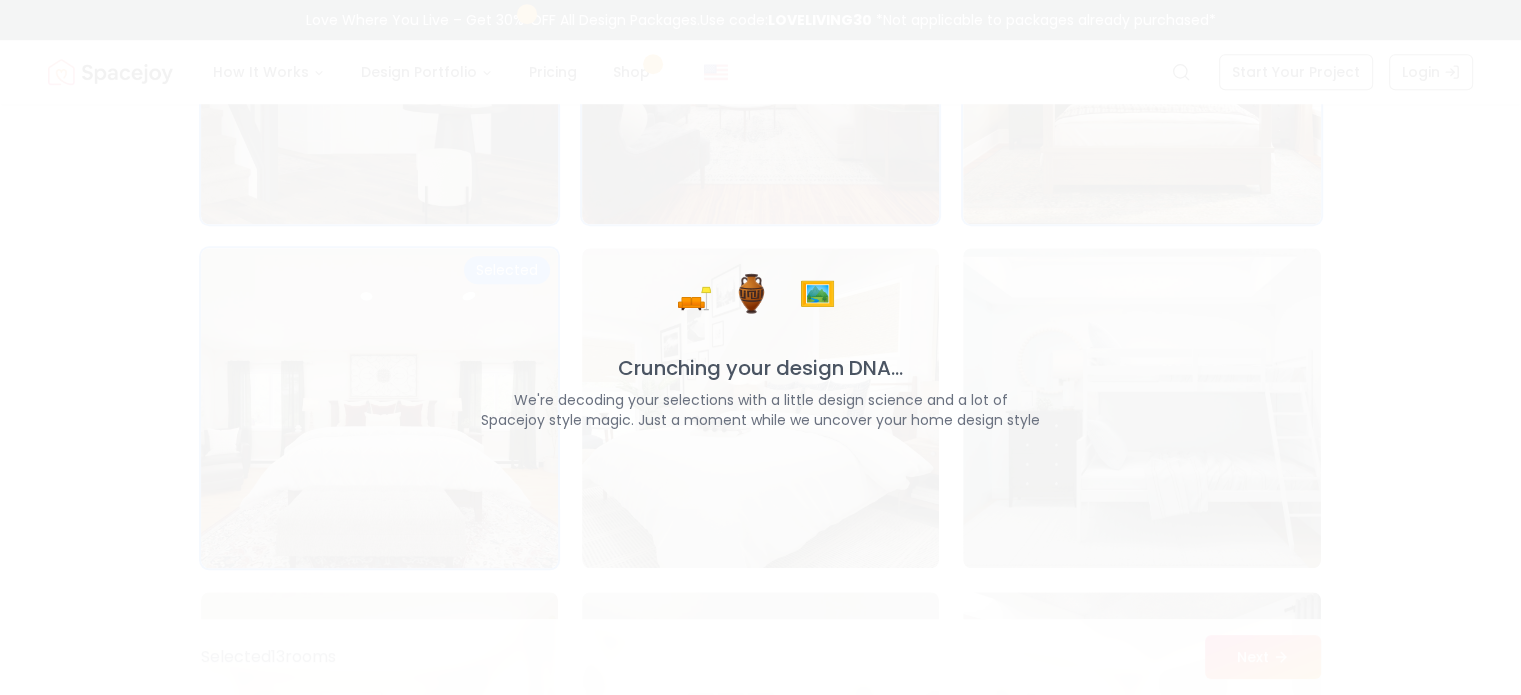 scroll, scrollTop: 1400, scrollLeft: 0, axis: vertical 